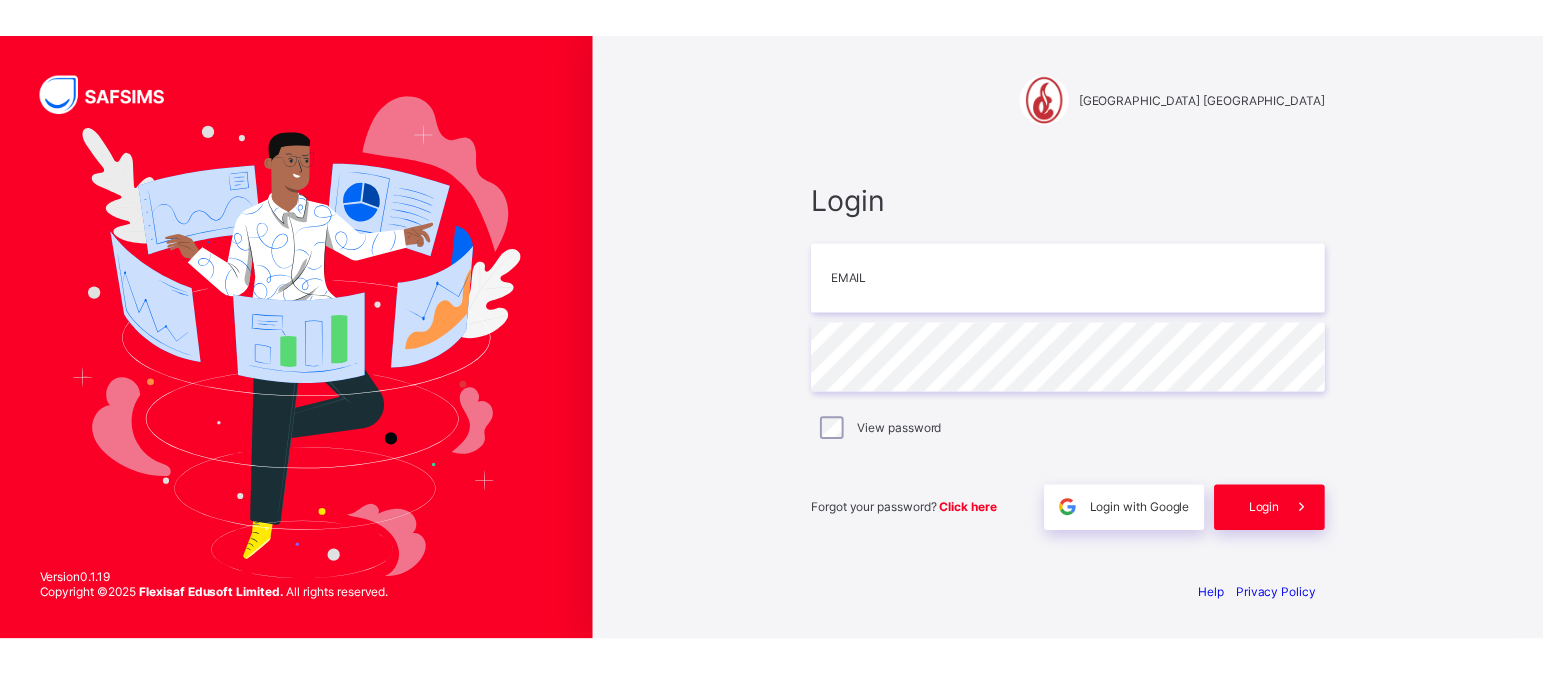 scroll, scrollTop: 0, scrollLeft: 0, axis: both 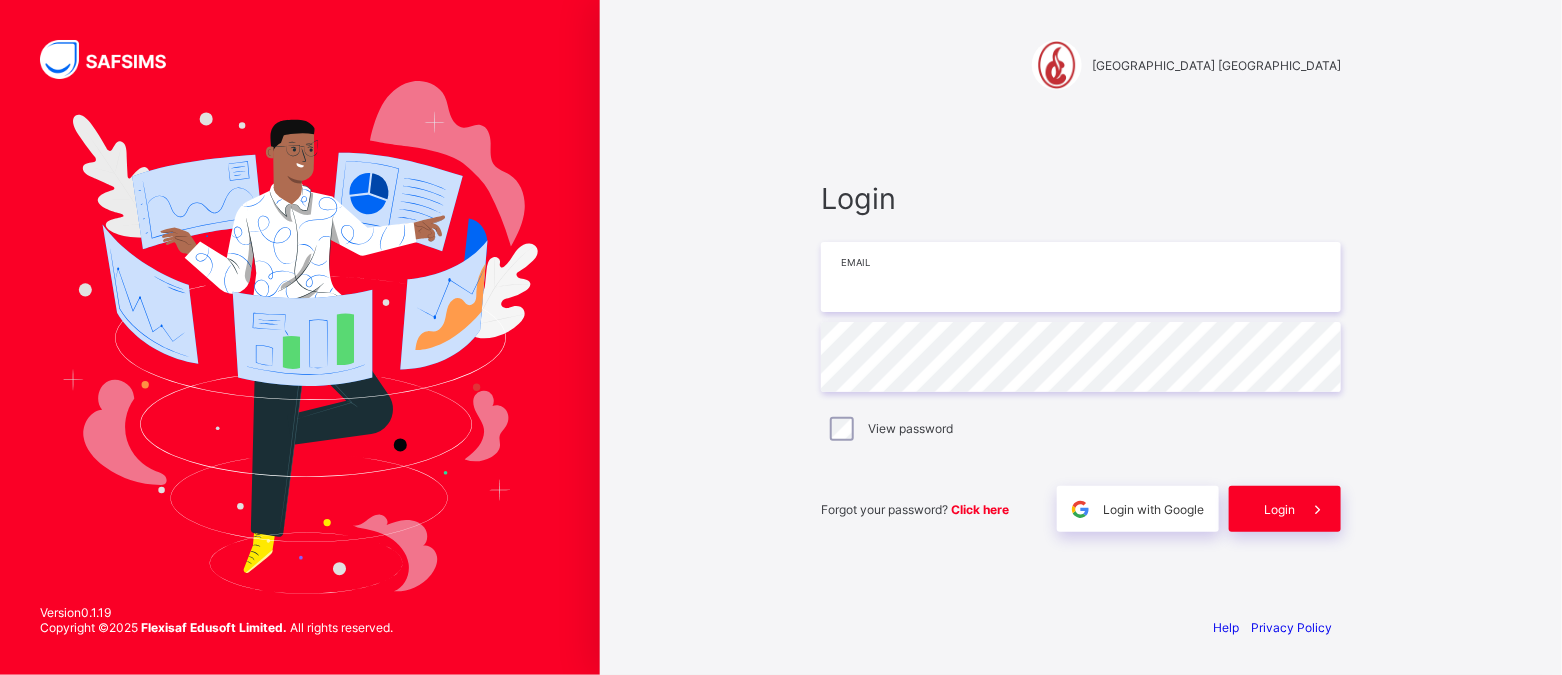 click at bounding box center (1081, 277) 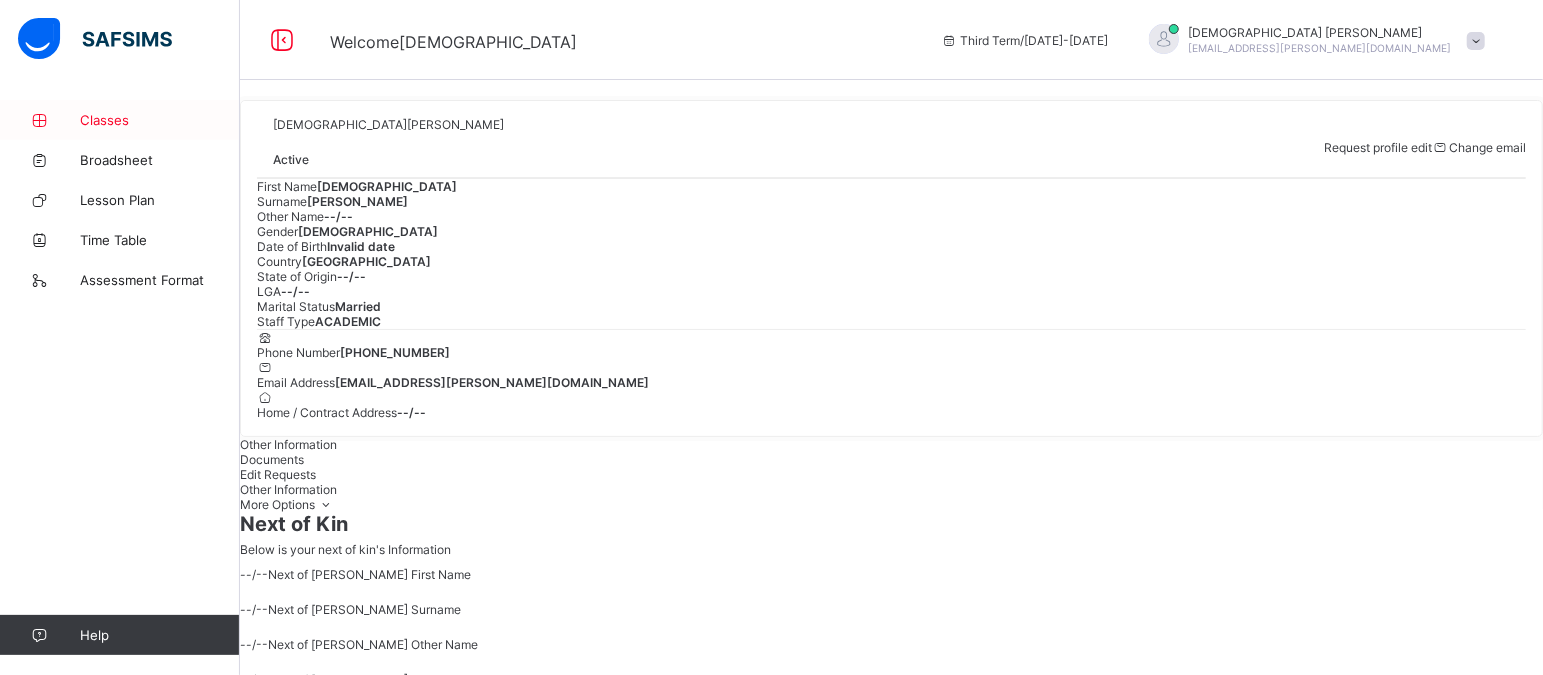 click on "Classes" at bounding box center [160, 120] 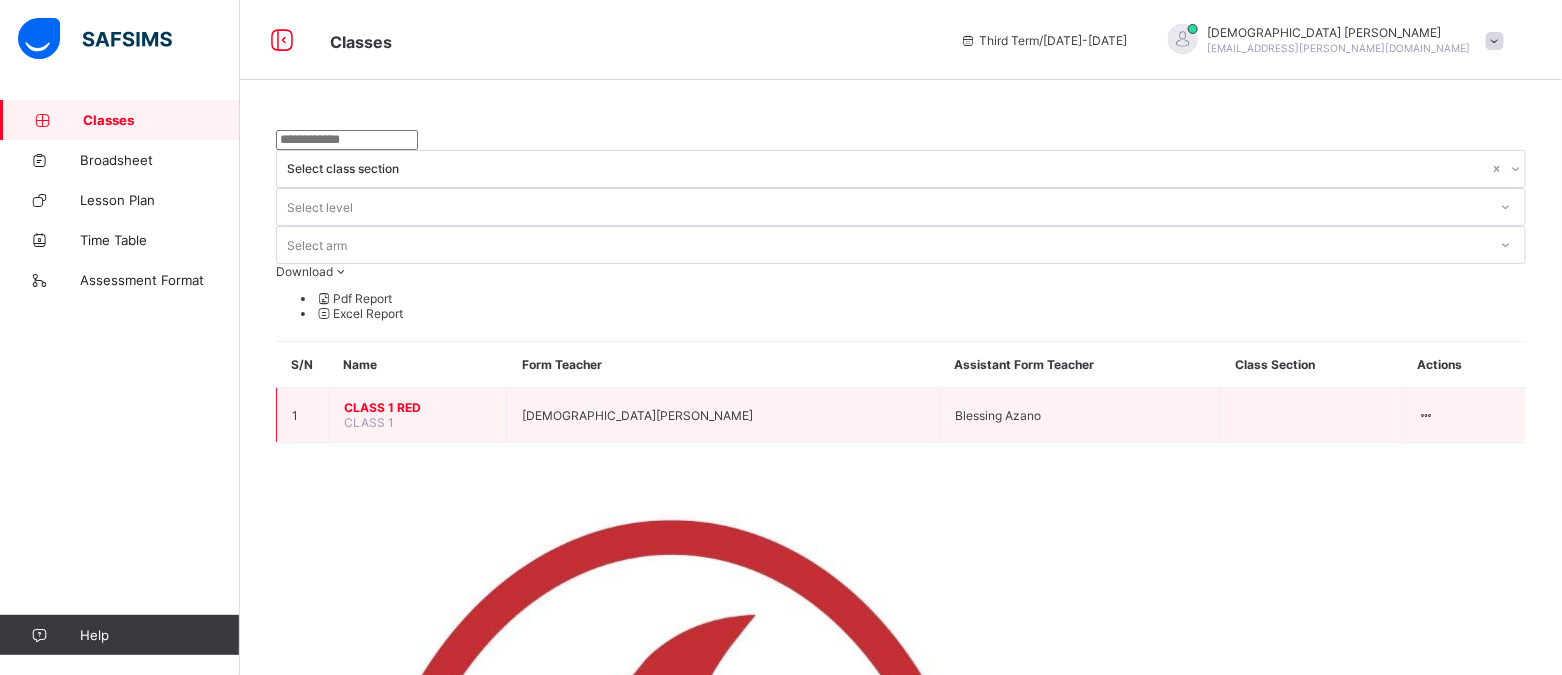 click on "CLASS 1   RED" at bounding box center (417, 407) 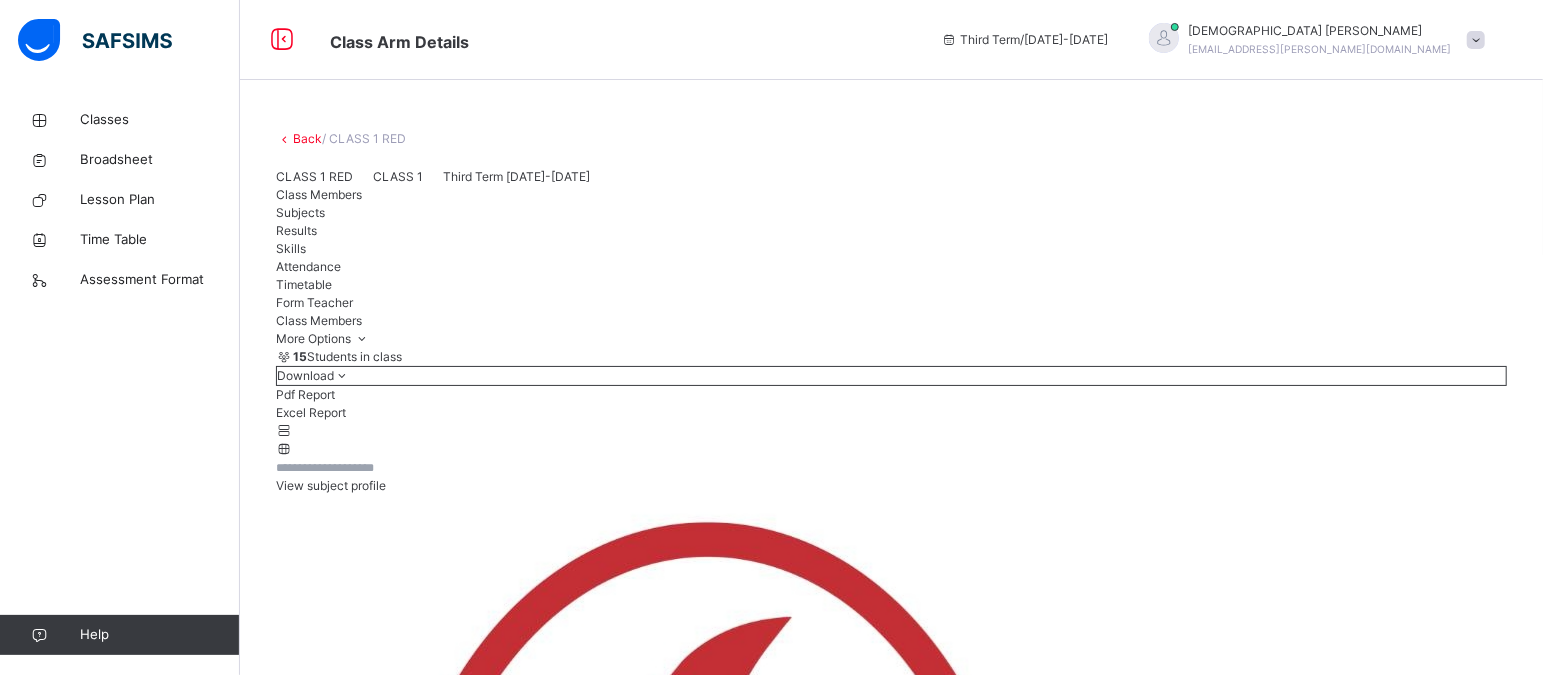 click on "Subjects" at bounding box center [300, 212] 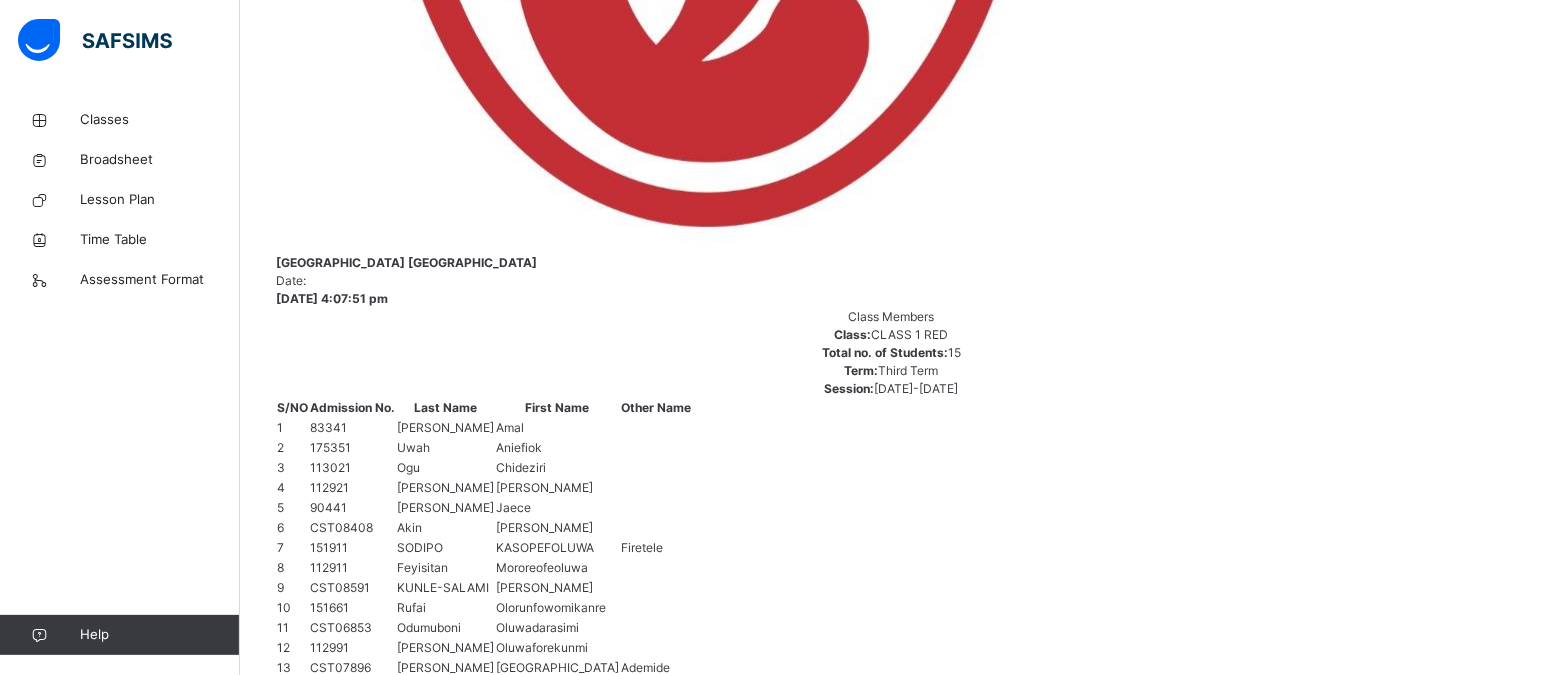 scroll, scrollTop: 1106, scrollLeft: 0, axis: vertical 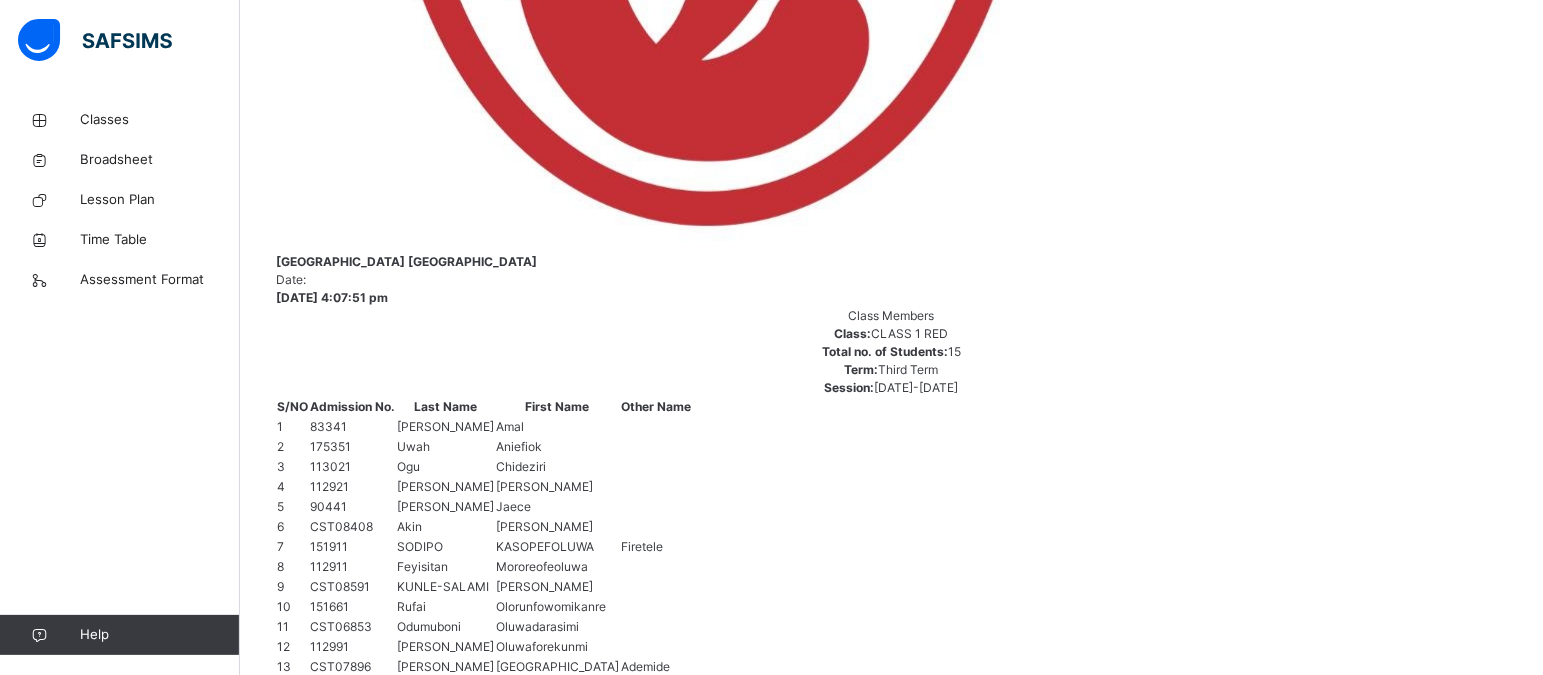 click on "Assess Students" at bounding box center (1141, 2112) 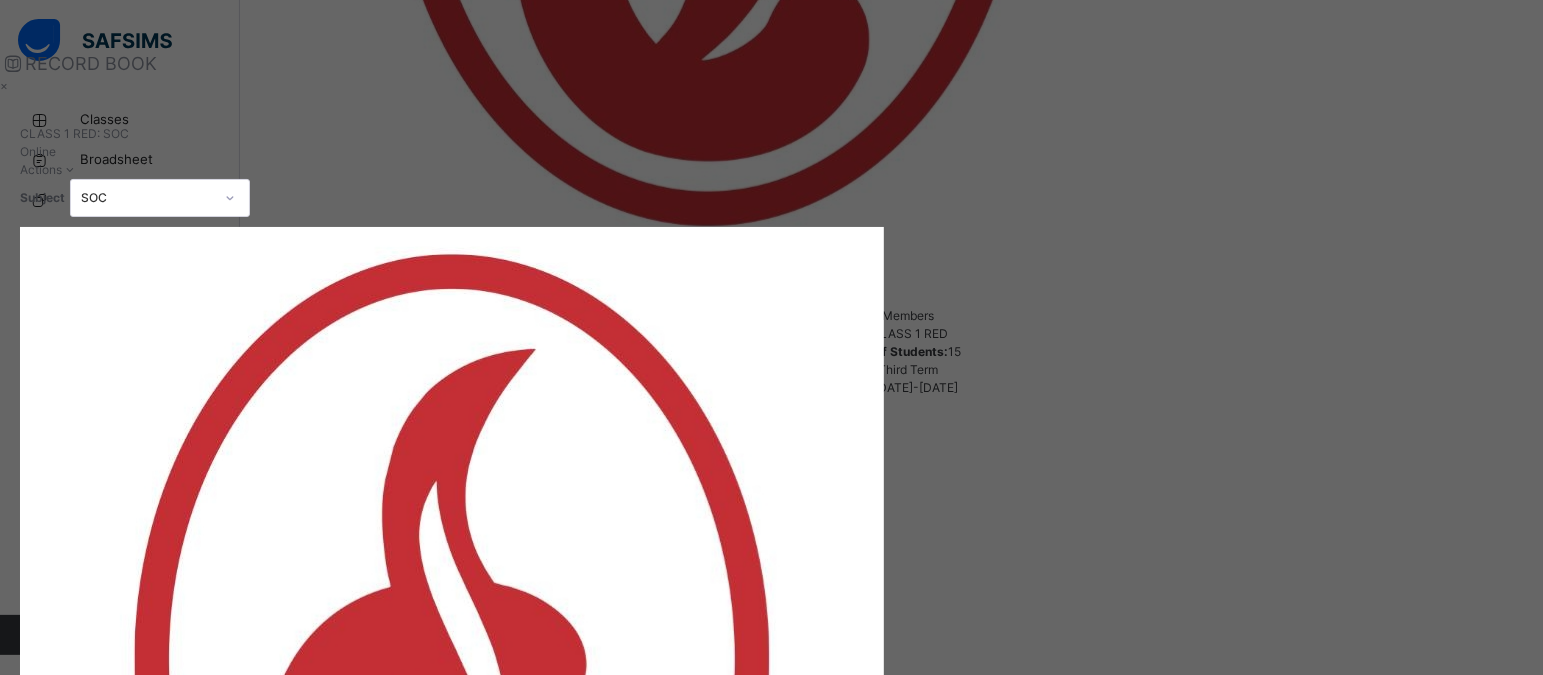 type on "**" 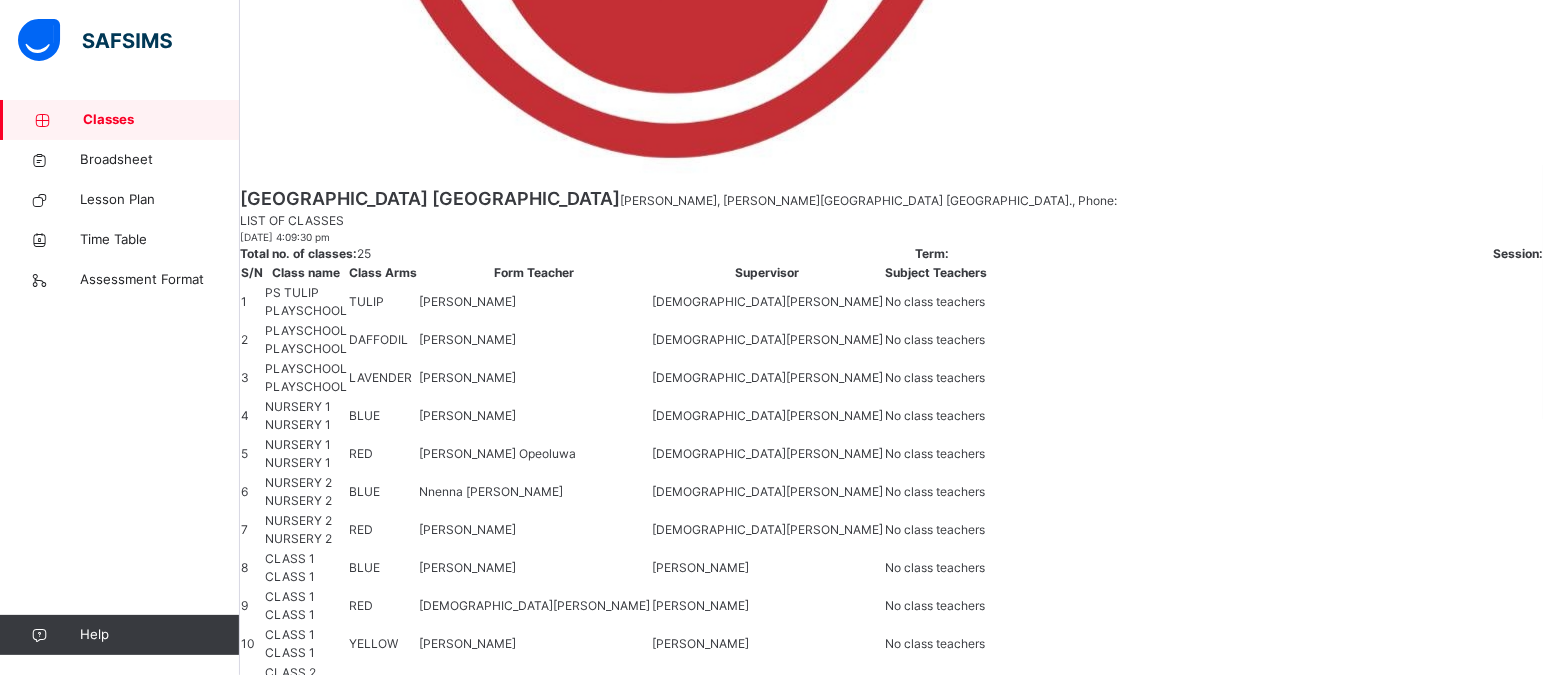 scroll, scrollTop: 0, scrollLeft: 0, axis: both 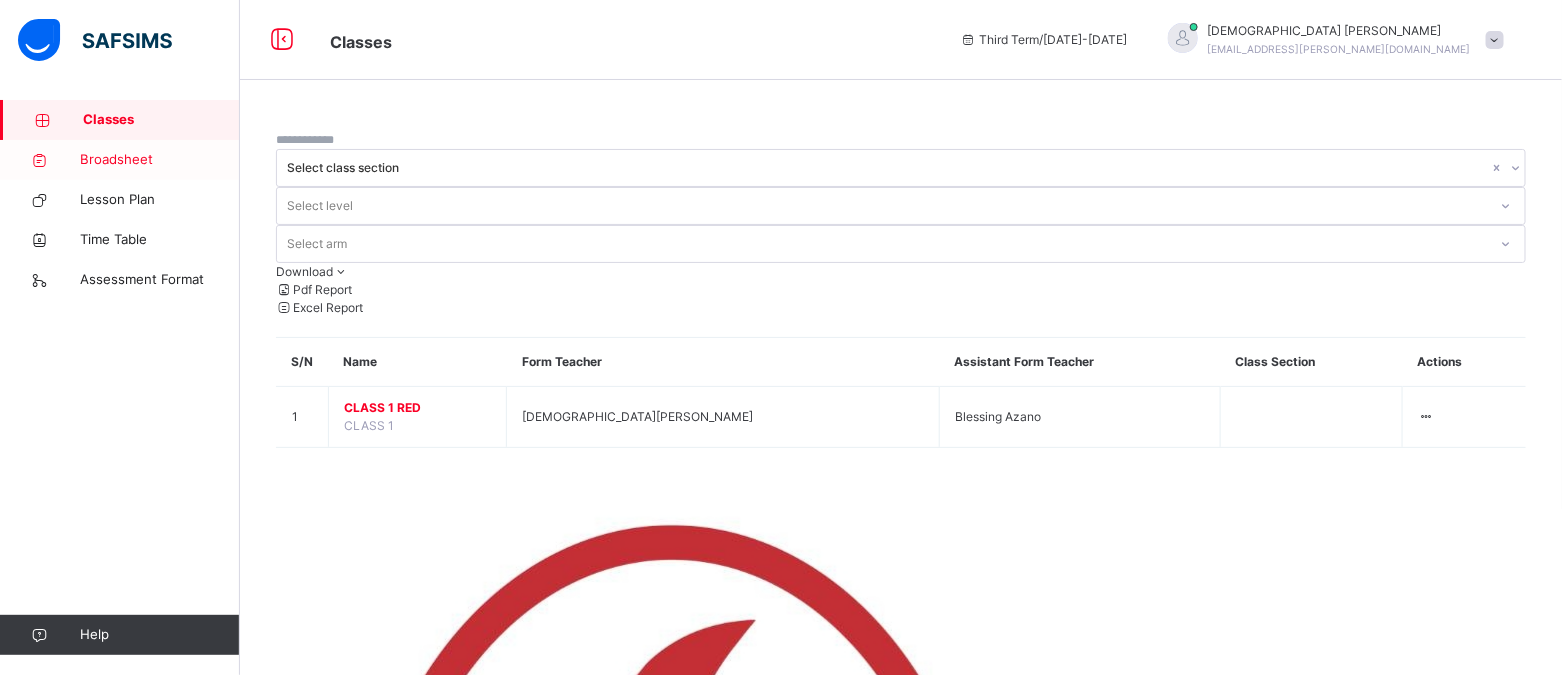 click on "Broadsheet" at bounding box center (160, 160) 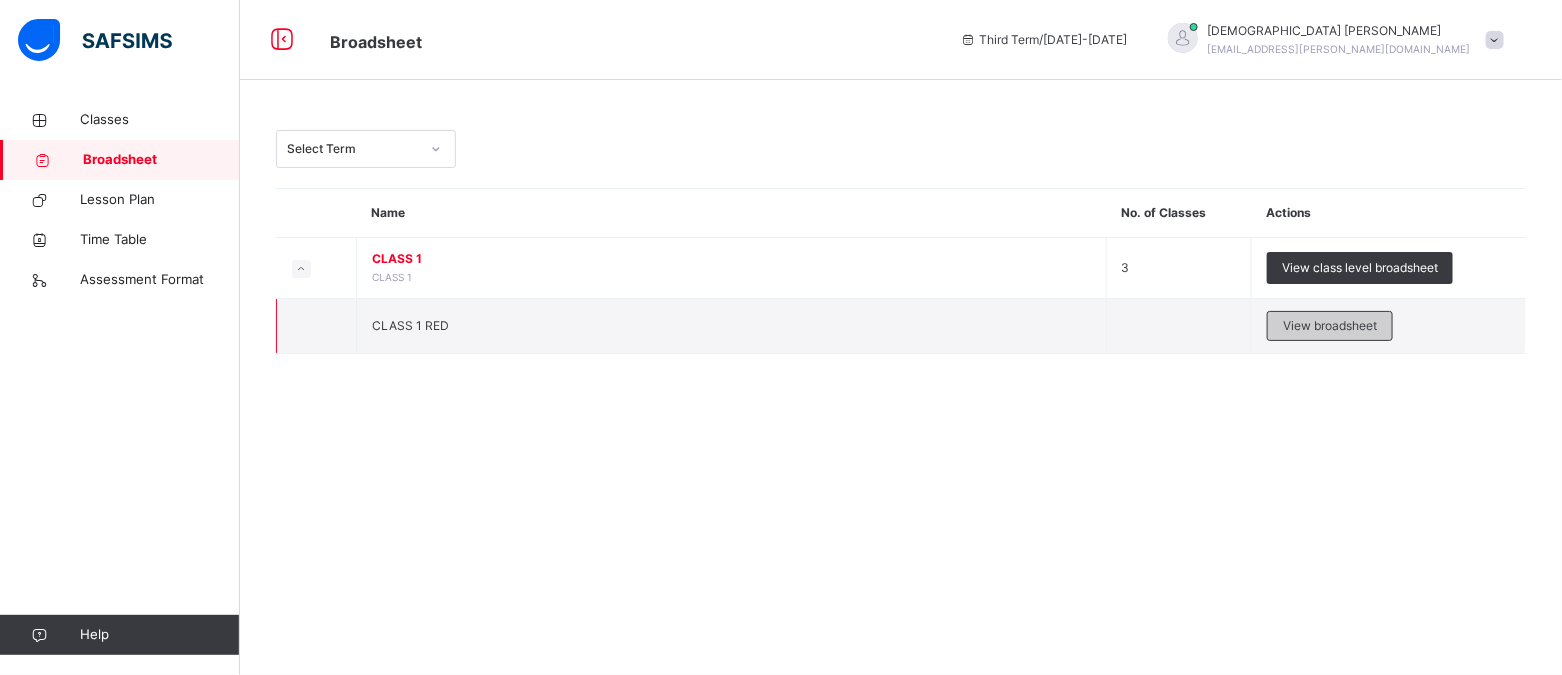 click on "View broadsheet" at bounding box center [1330, 326] 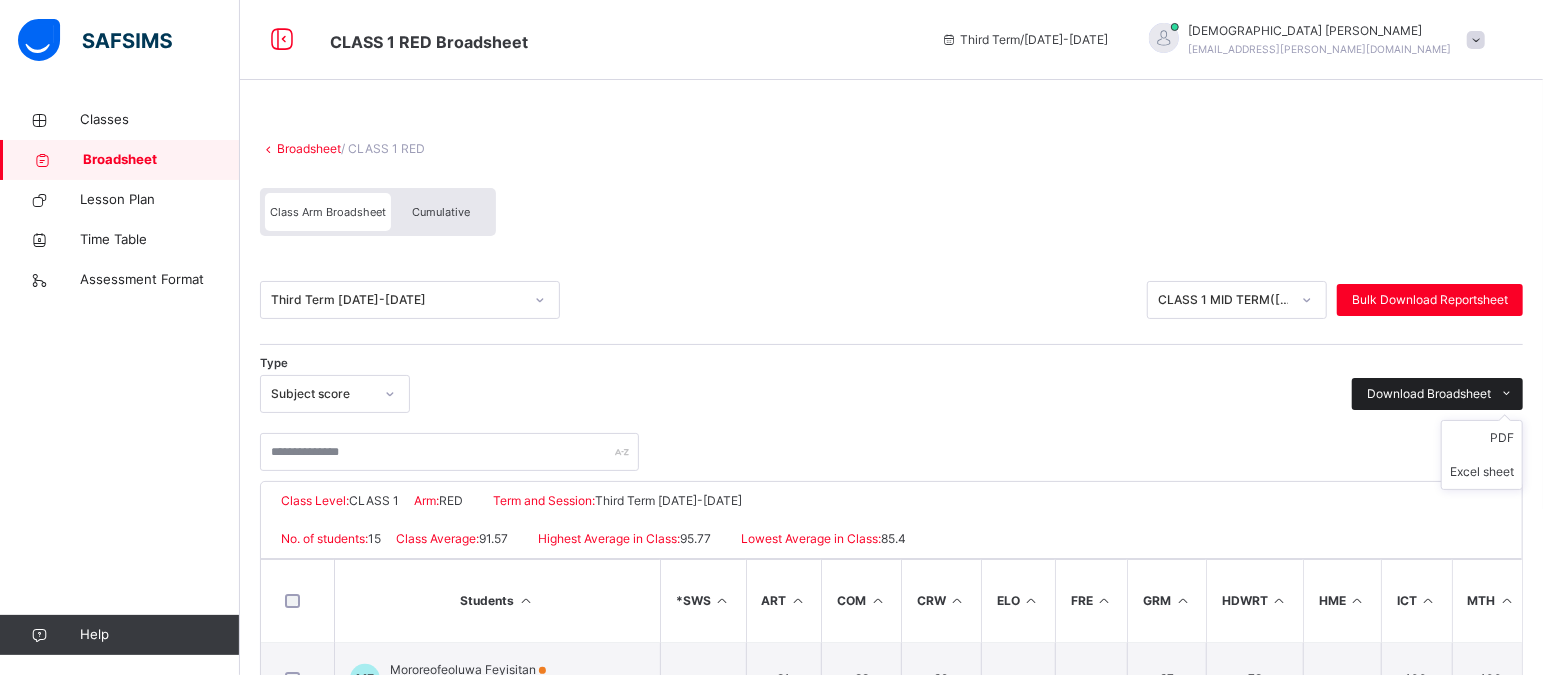 click at bounding box center (1507, 394) 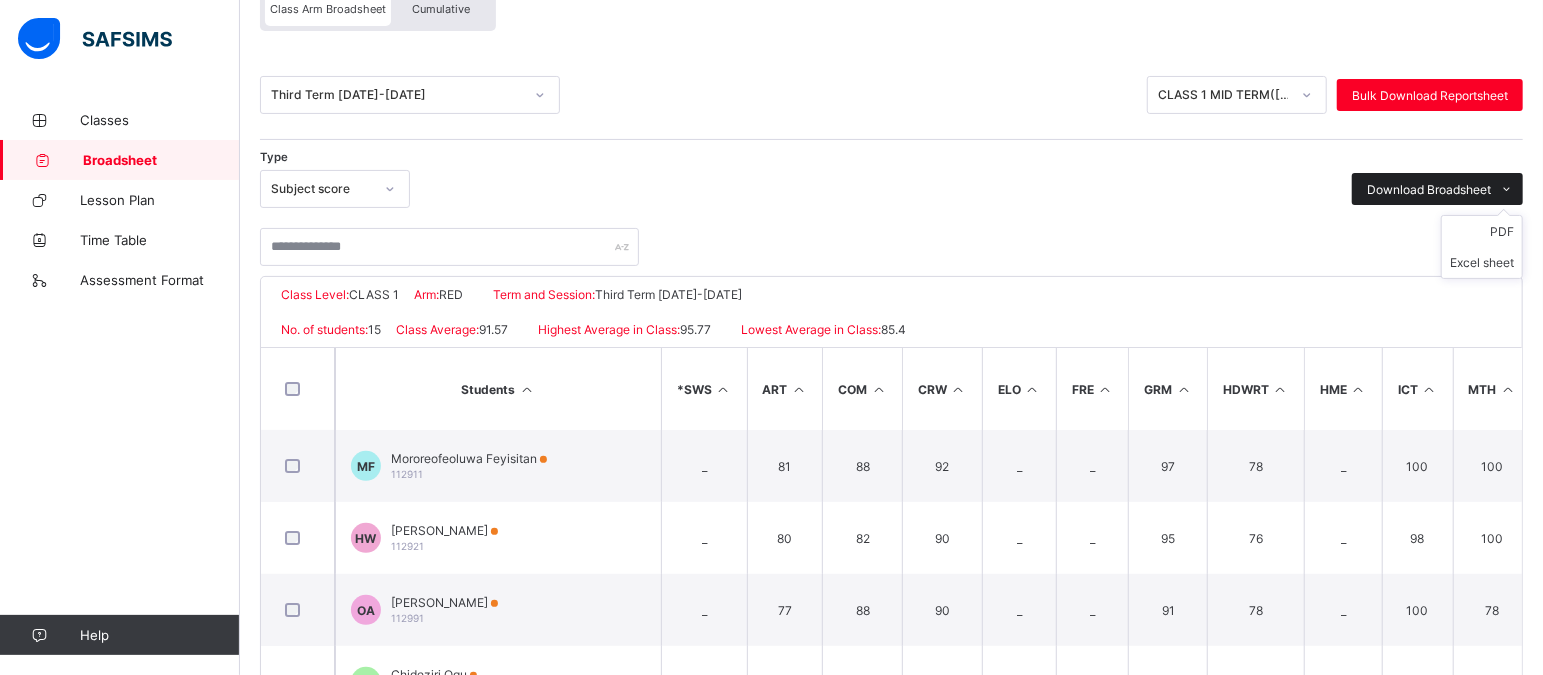 scroll, scrollTop: 201, scrollLeft: 0, axis: vertical 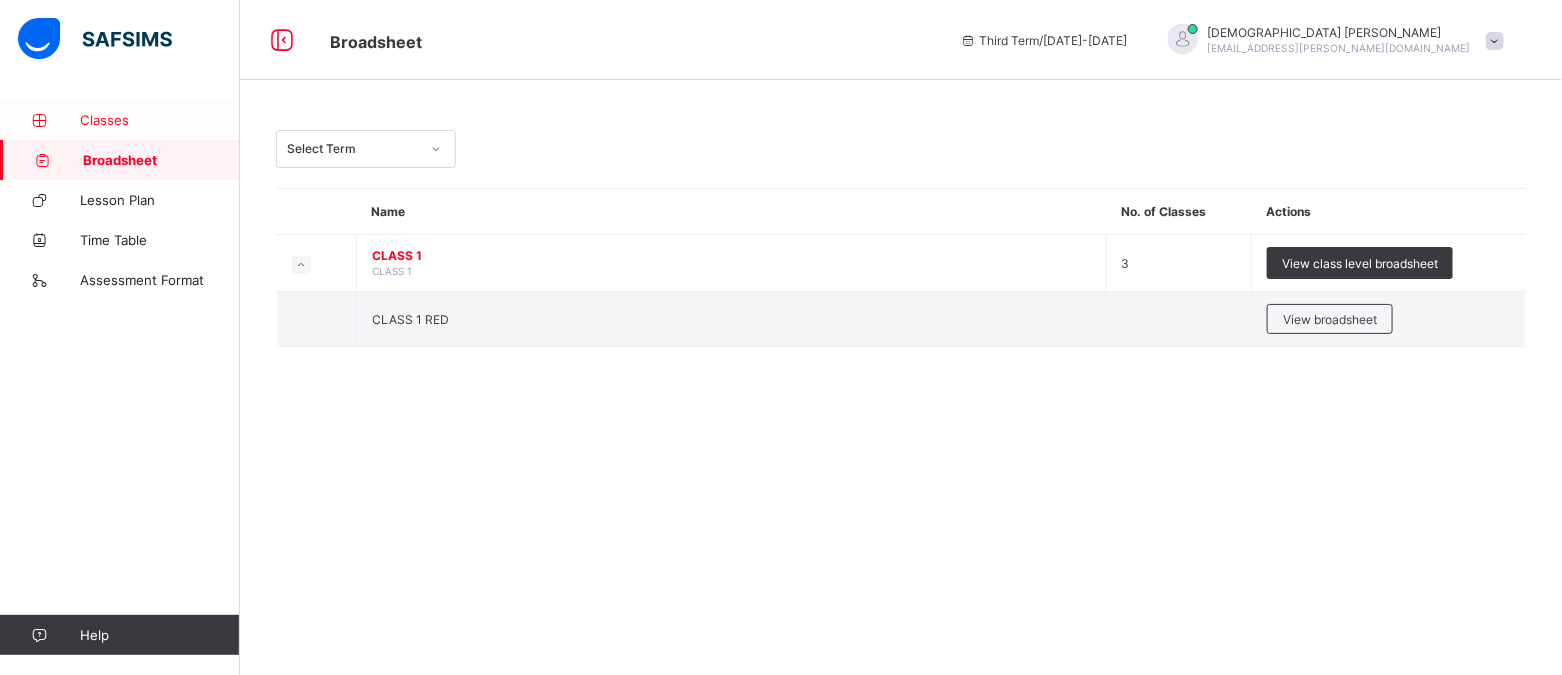 click on "Classes" at bounding box center (160, 120) 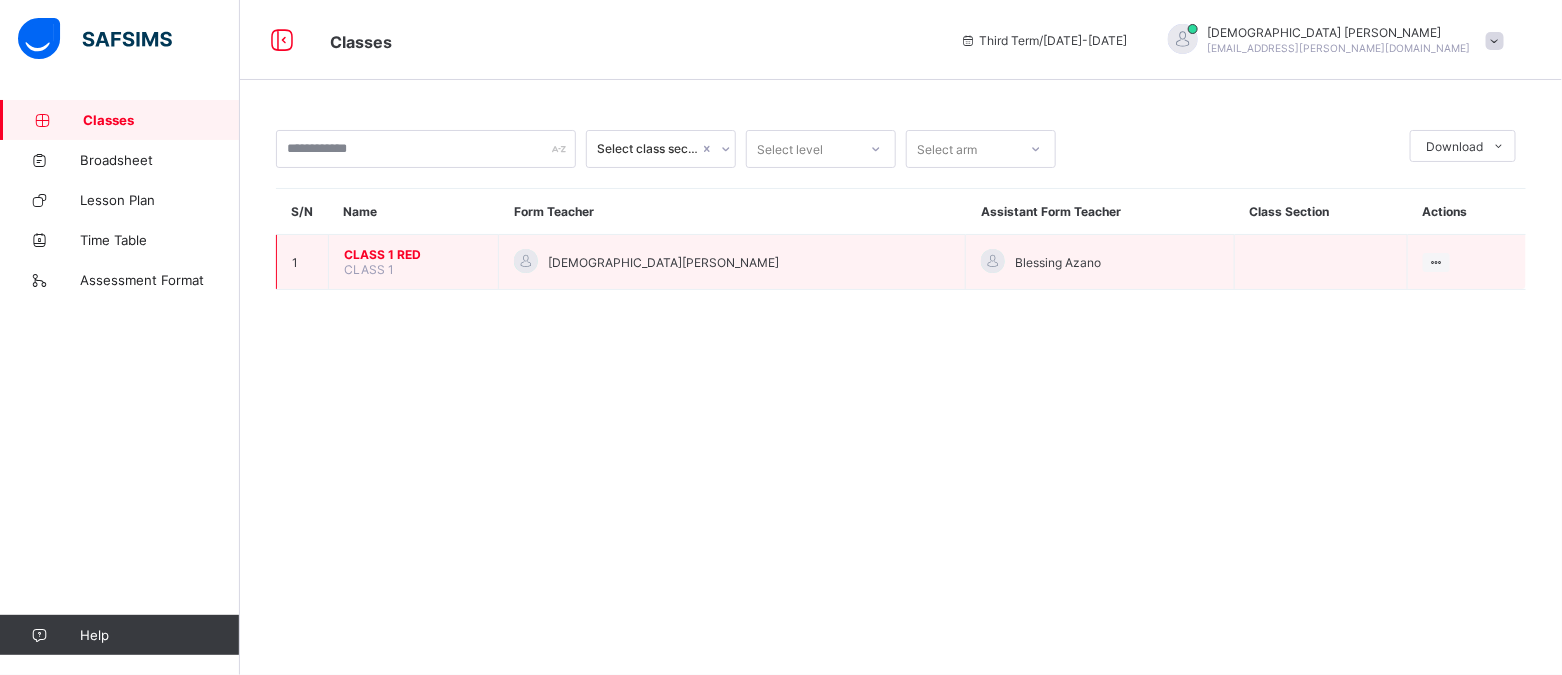 click on "CLASS 1   RED" at bounding box center (413, 254) 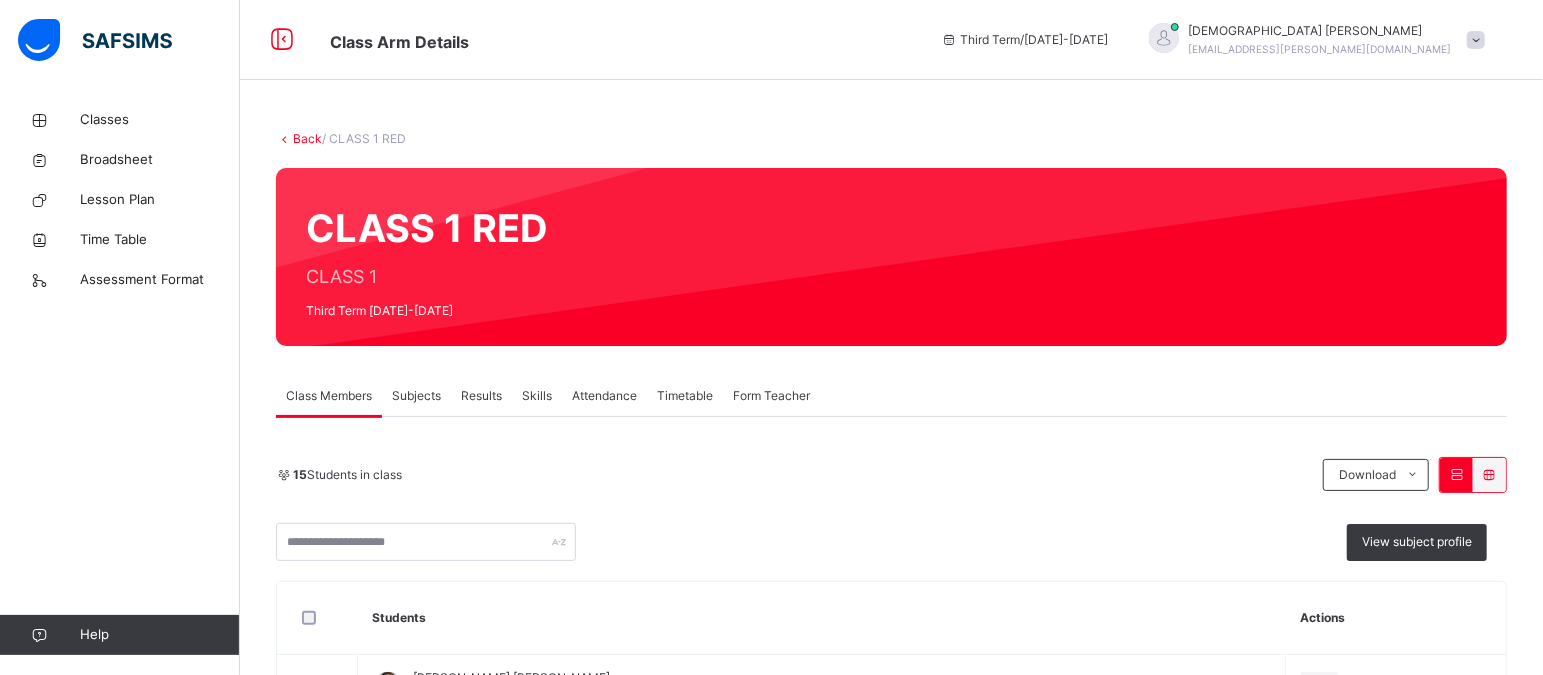click on "Subjects" at bounding box center (416, 396) 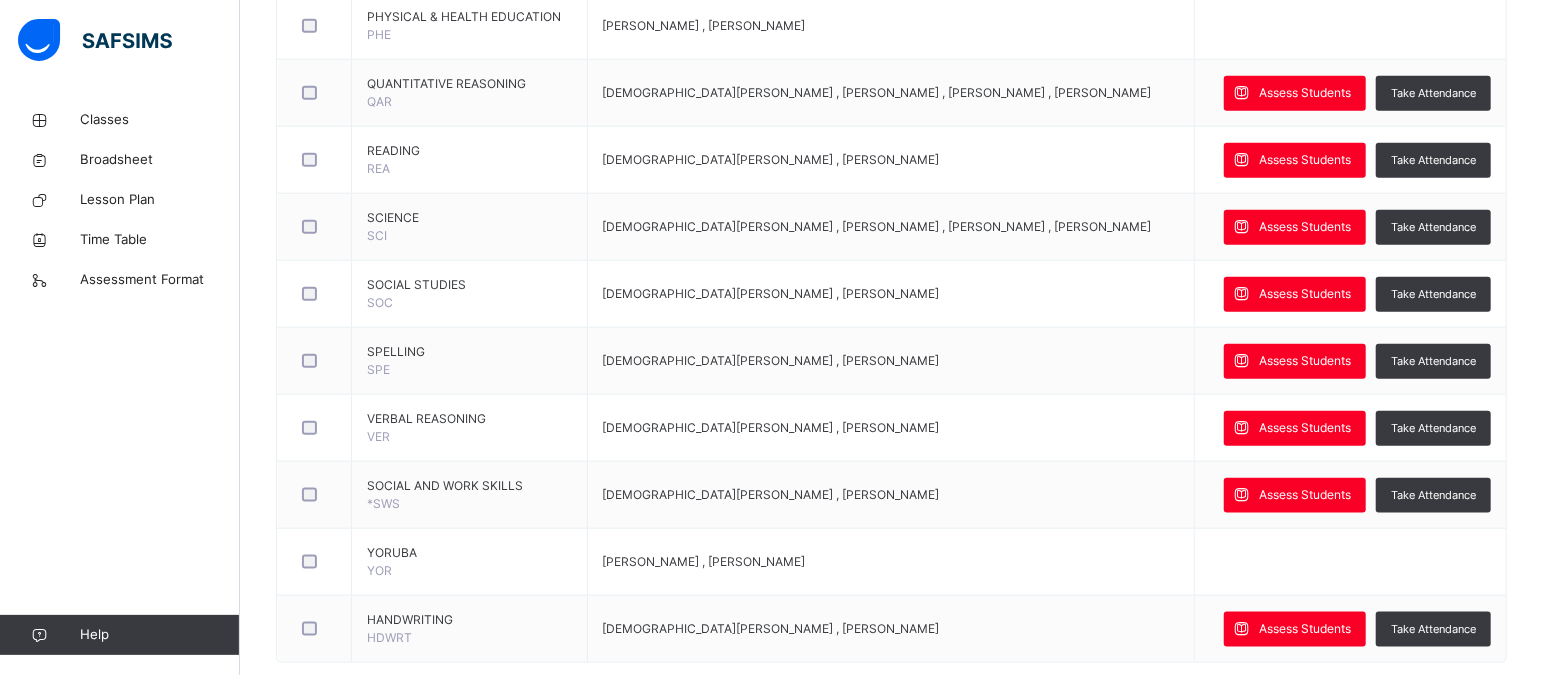 scroll, scrollTop: 1283, scrollLeft: 0, axis: vertical 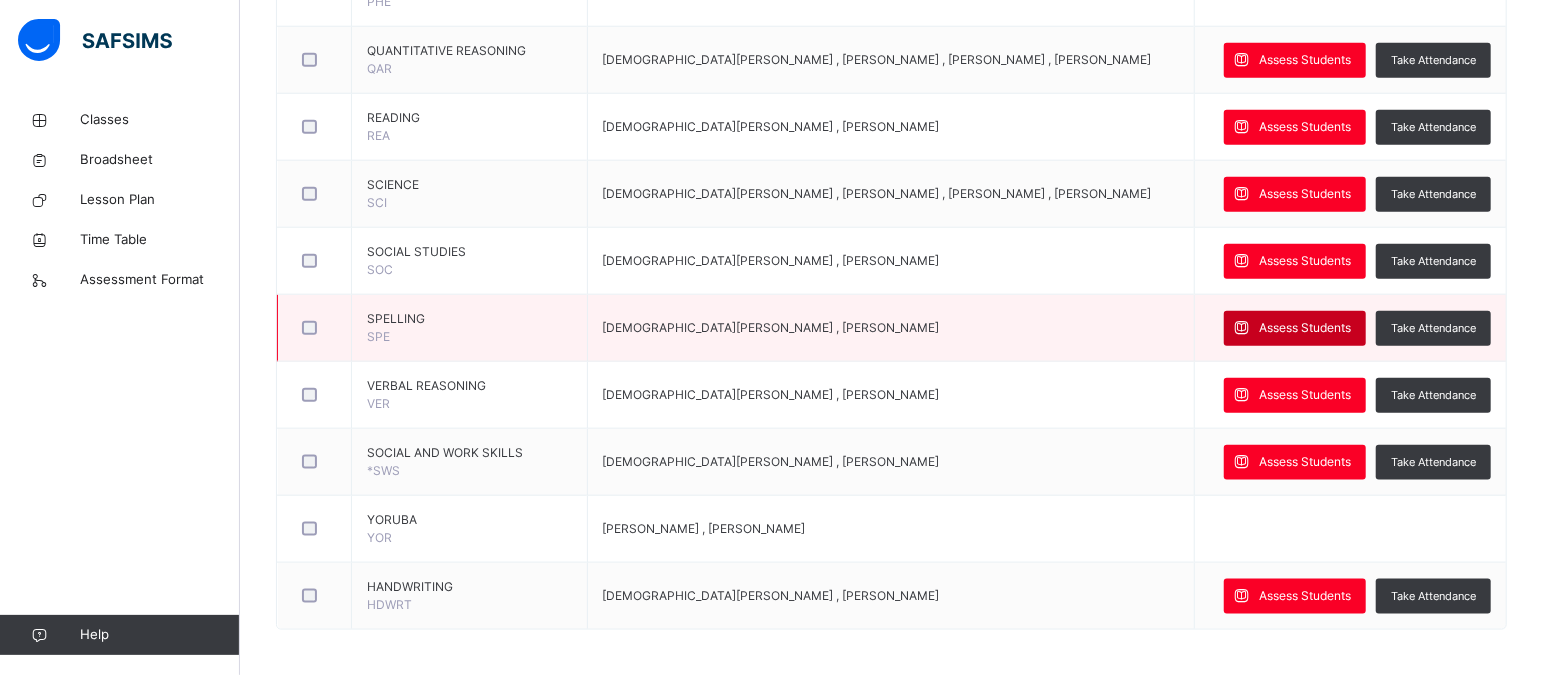 click on "Assess Students" at bounding box center (1305, 328) 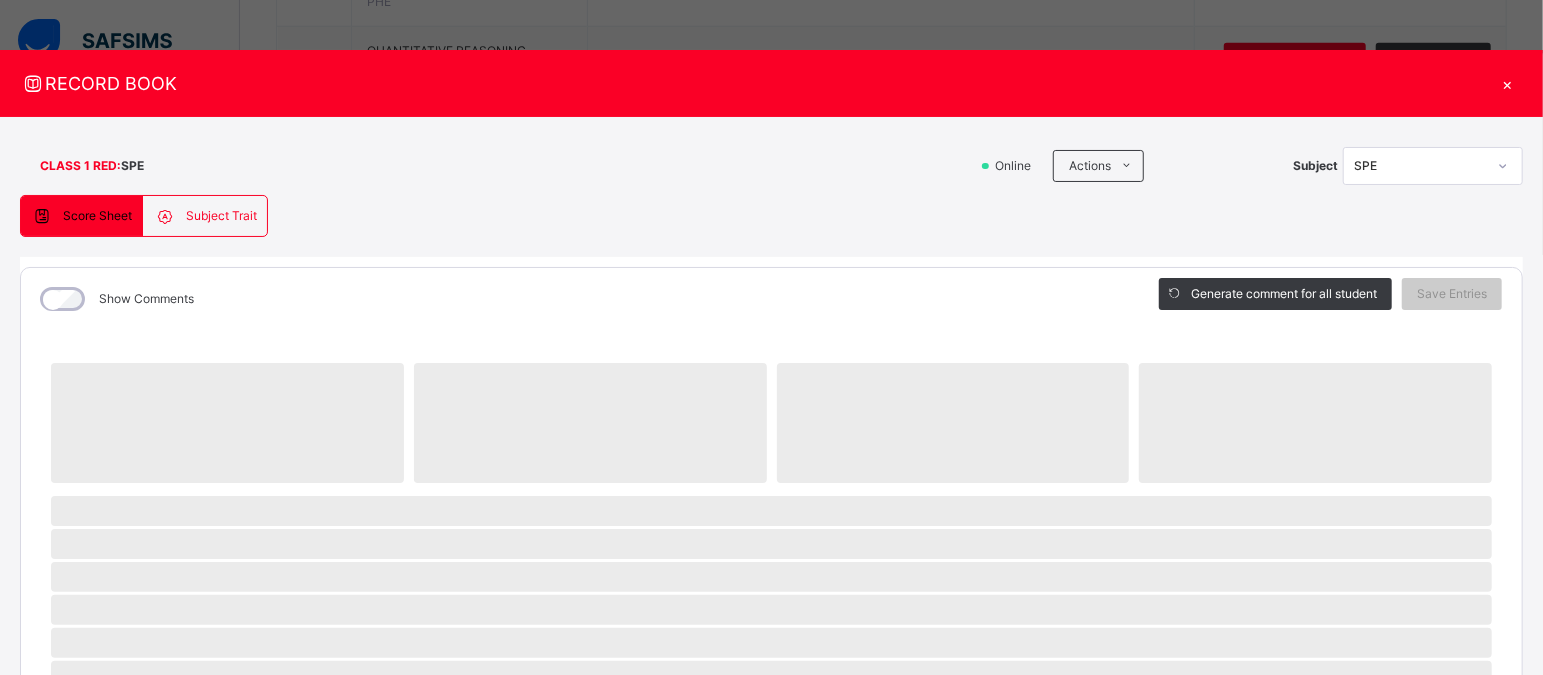 click on "Generate comment for all student   Save Entries" at bounding box center (1330, 299) 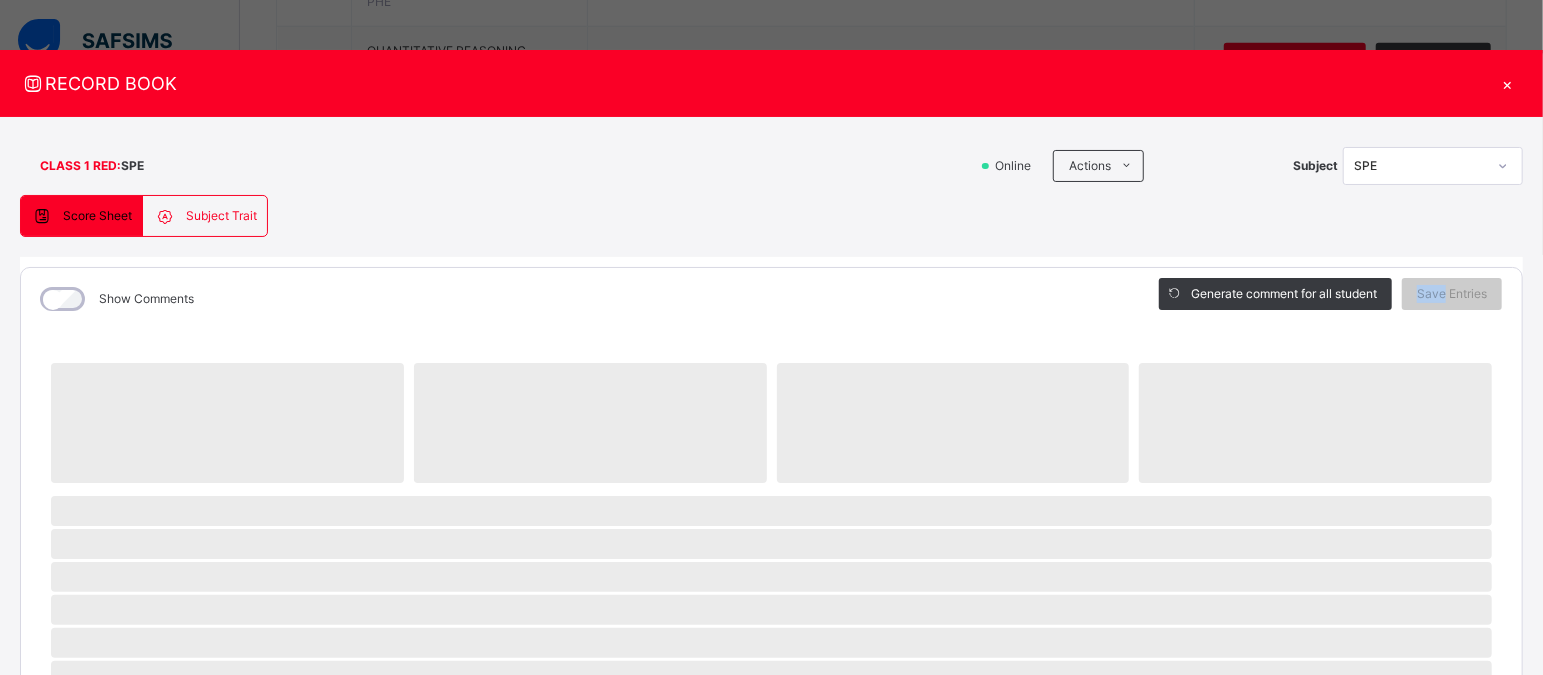 click on "Generate comment for all student   Save Entries" at bounding box center [1330, 299] 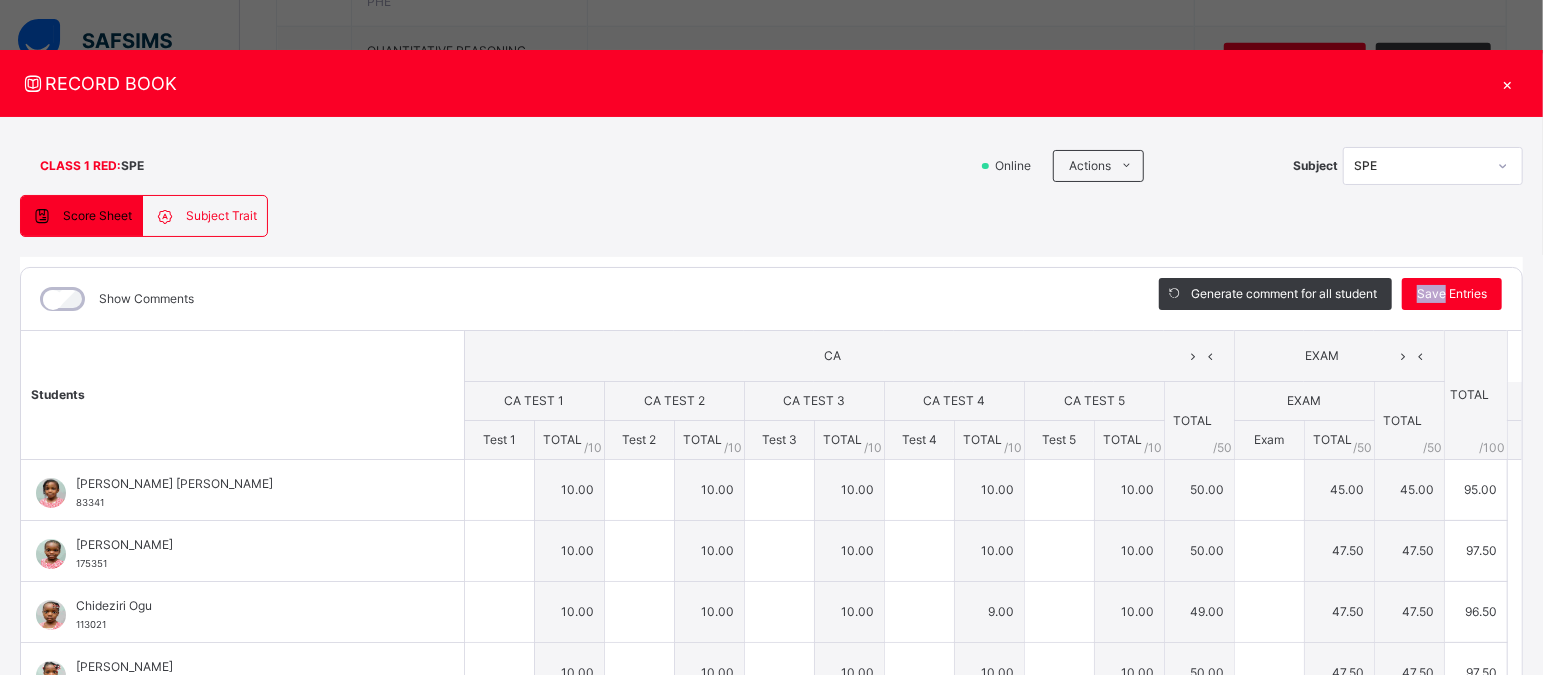 type on "**" 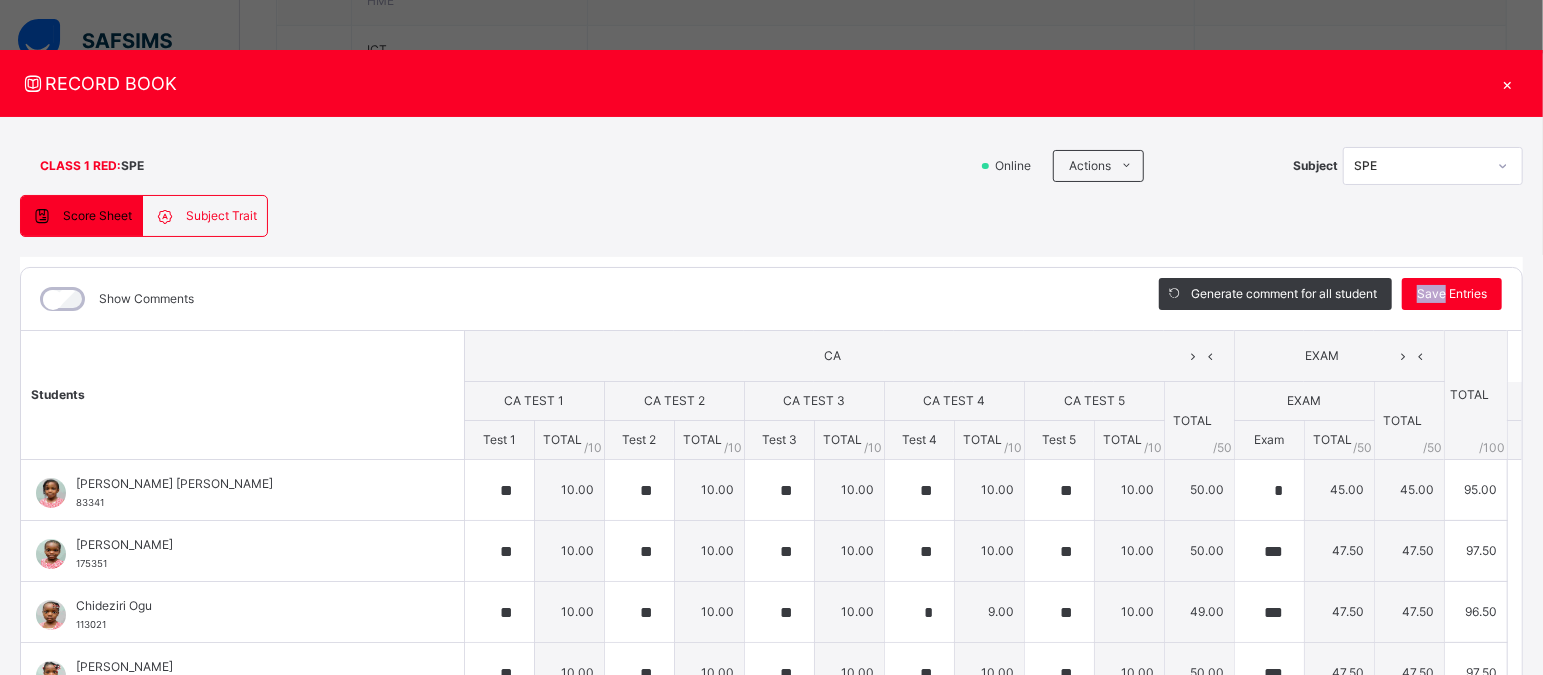 scroll, scrollTop: 1072, scrollLeft: 0, axis: vertical 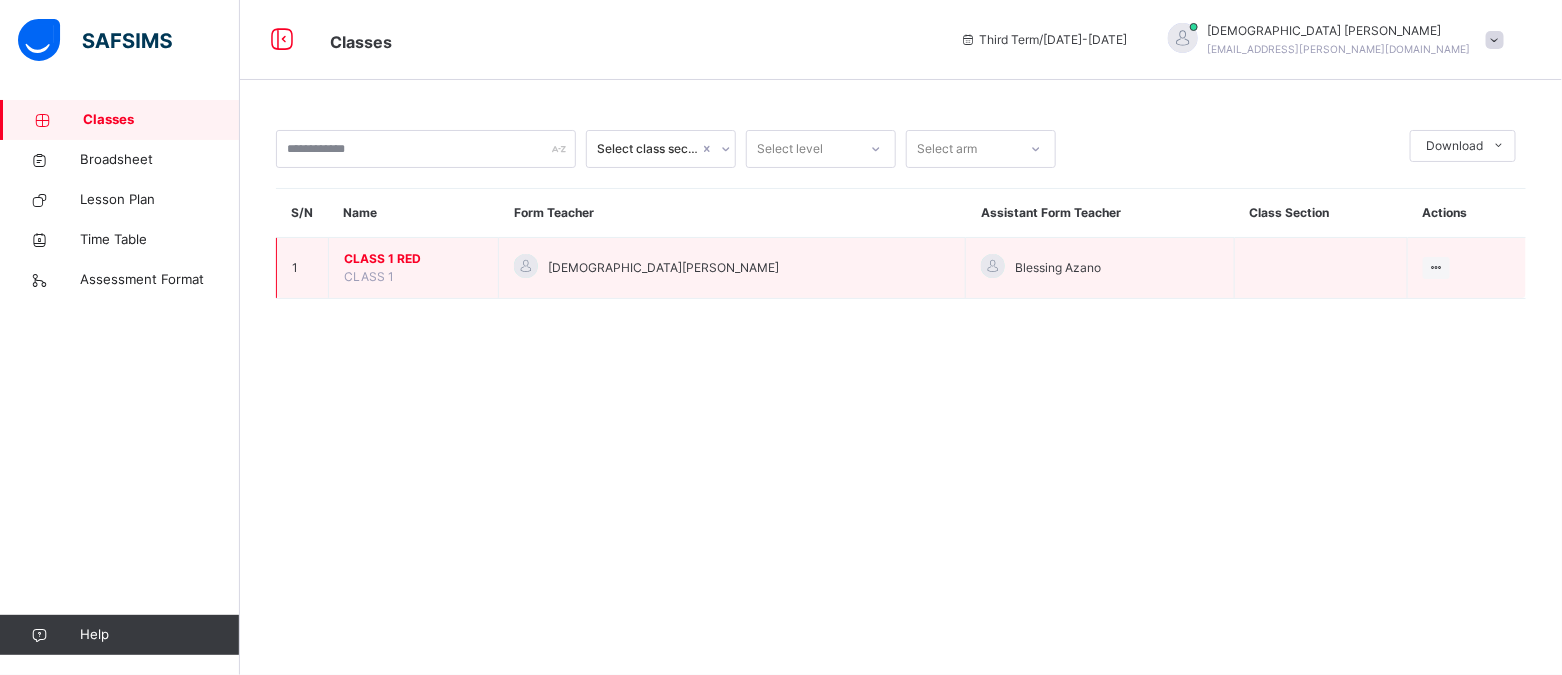 click on "CLASS 1   RED" at bounding box center [413, 259] 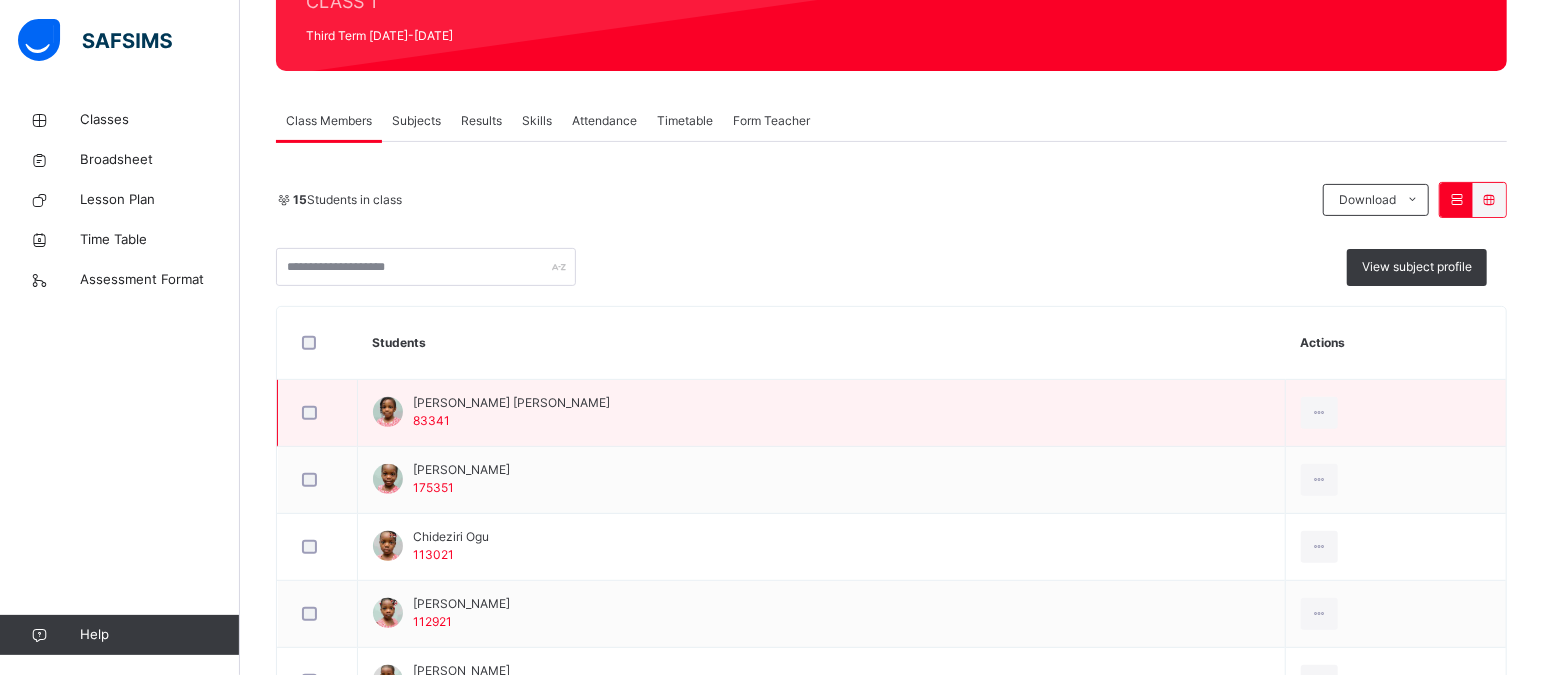 scroll, scrollTop: 274, scrollLeft: 0, axis: vertical 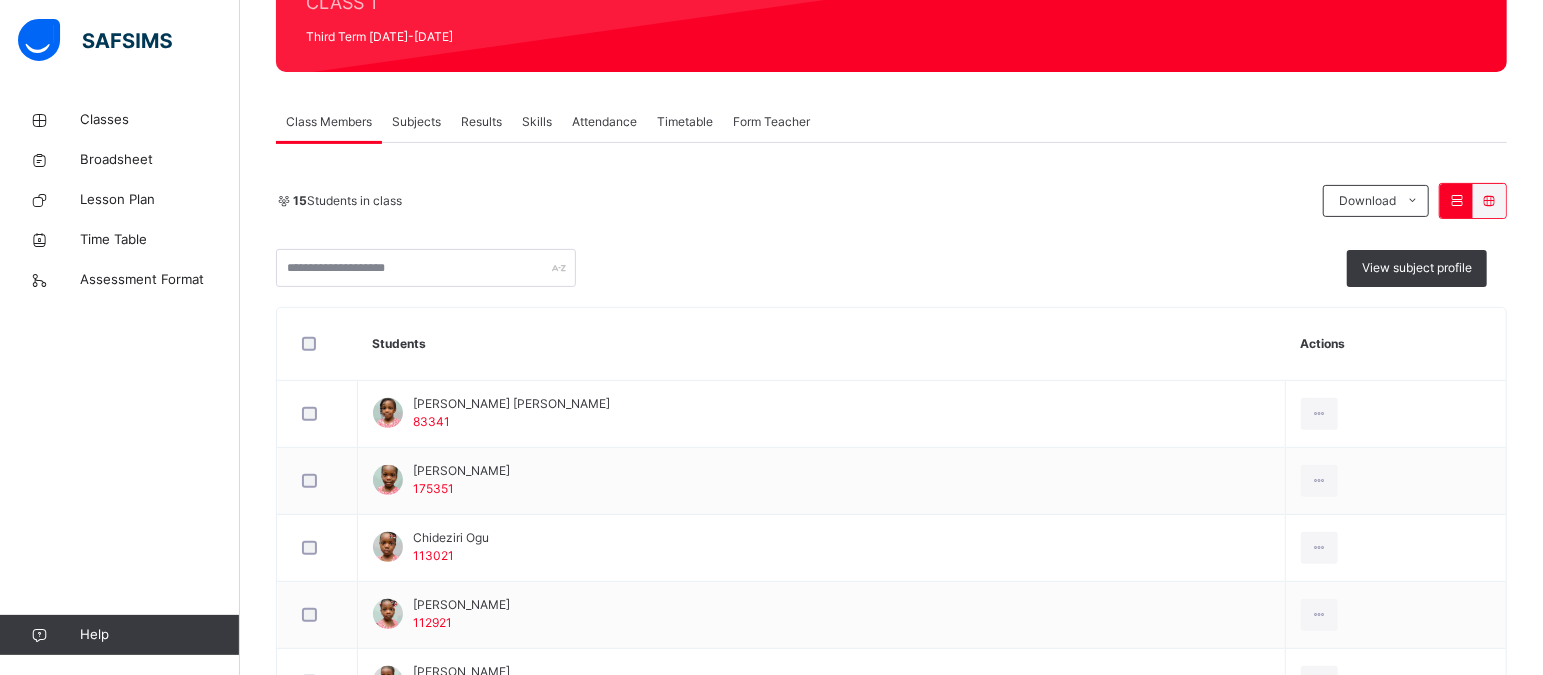 click on "Results" at bounding box center (481, 122) 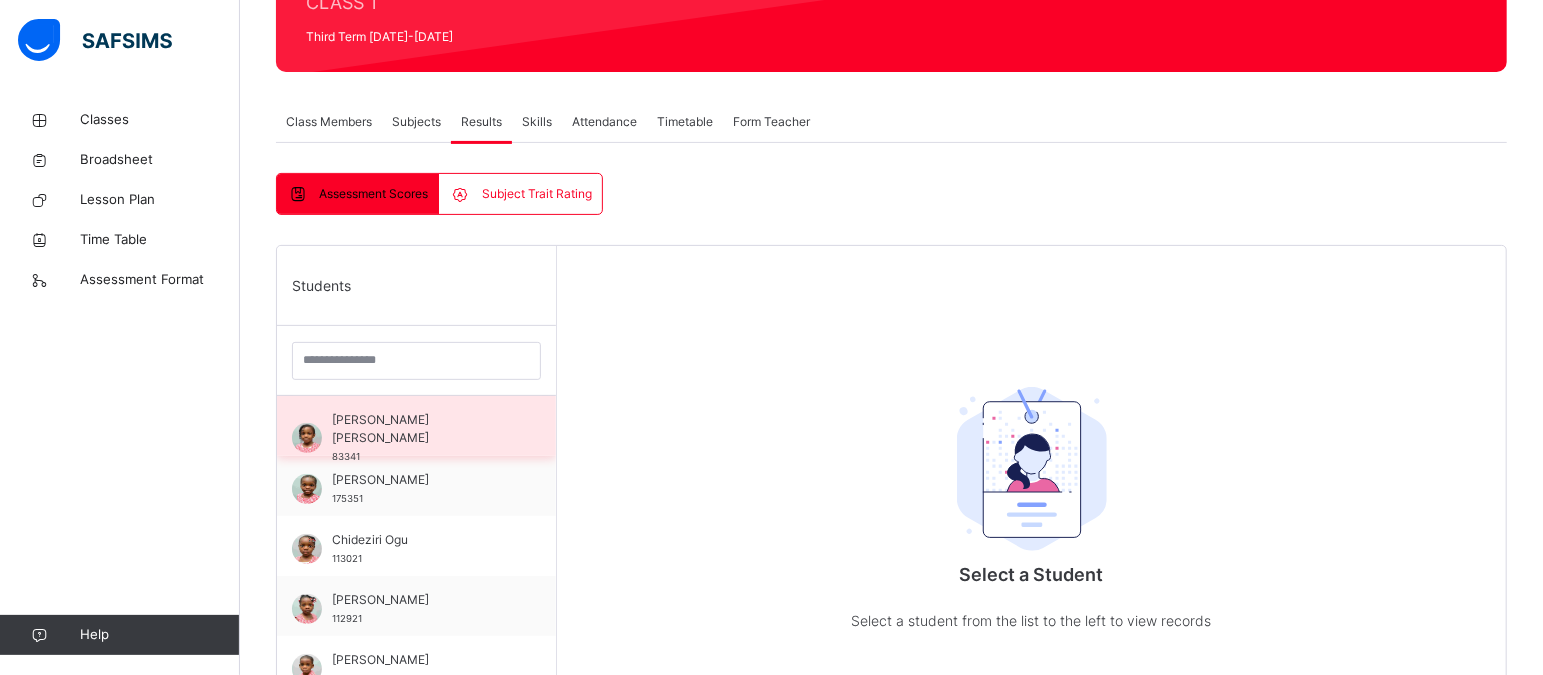 click on "[PERSON_NAME] [PERSON_NAME]" at bounding box center [421, 429] 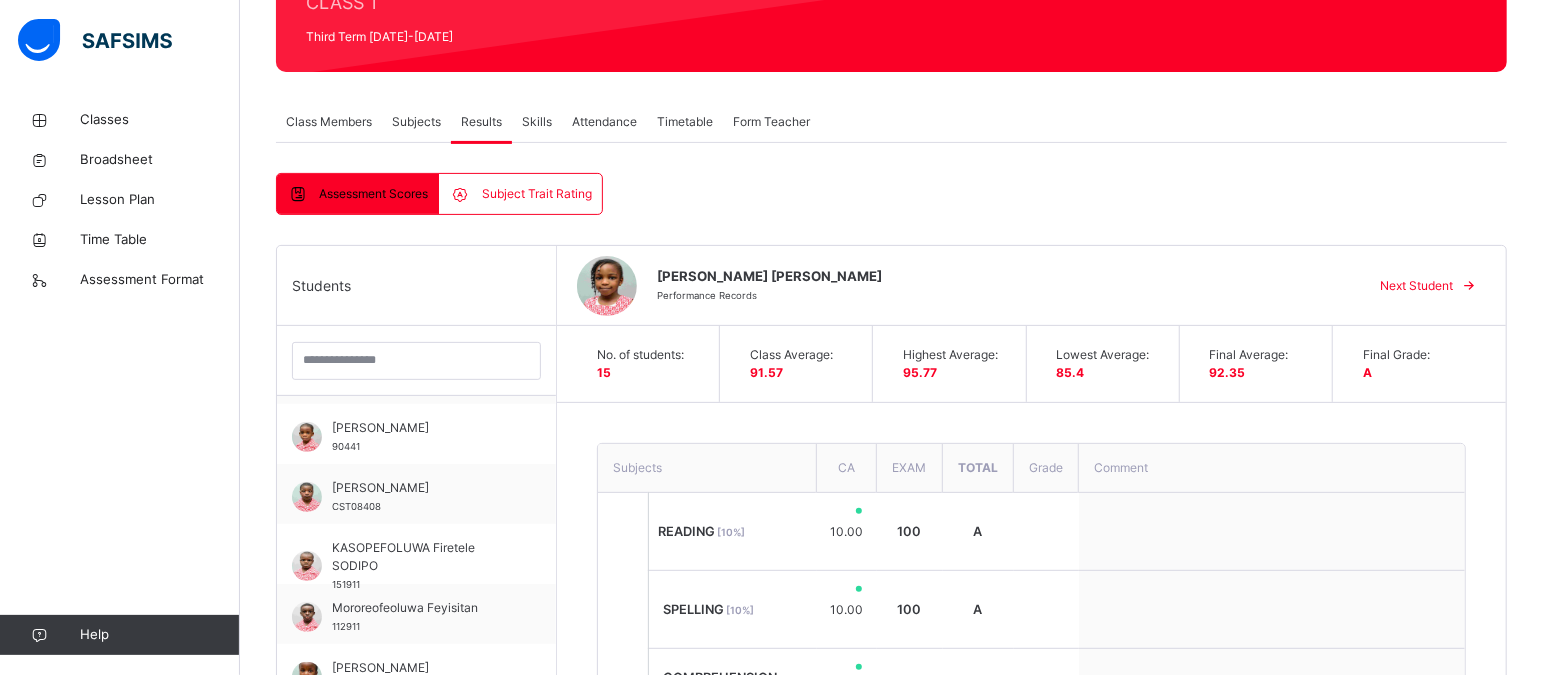 scroll, scrollTop: 232, scrollLeft: 0, axis: vertical 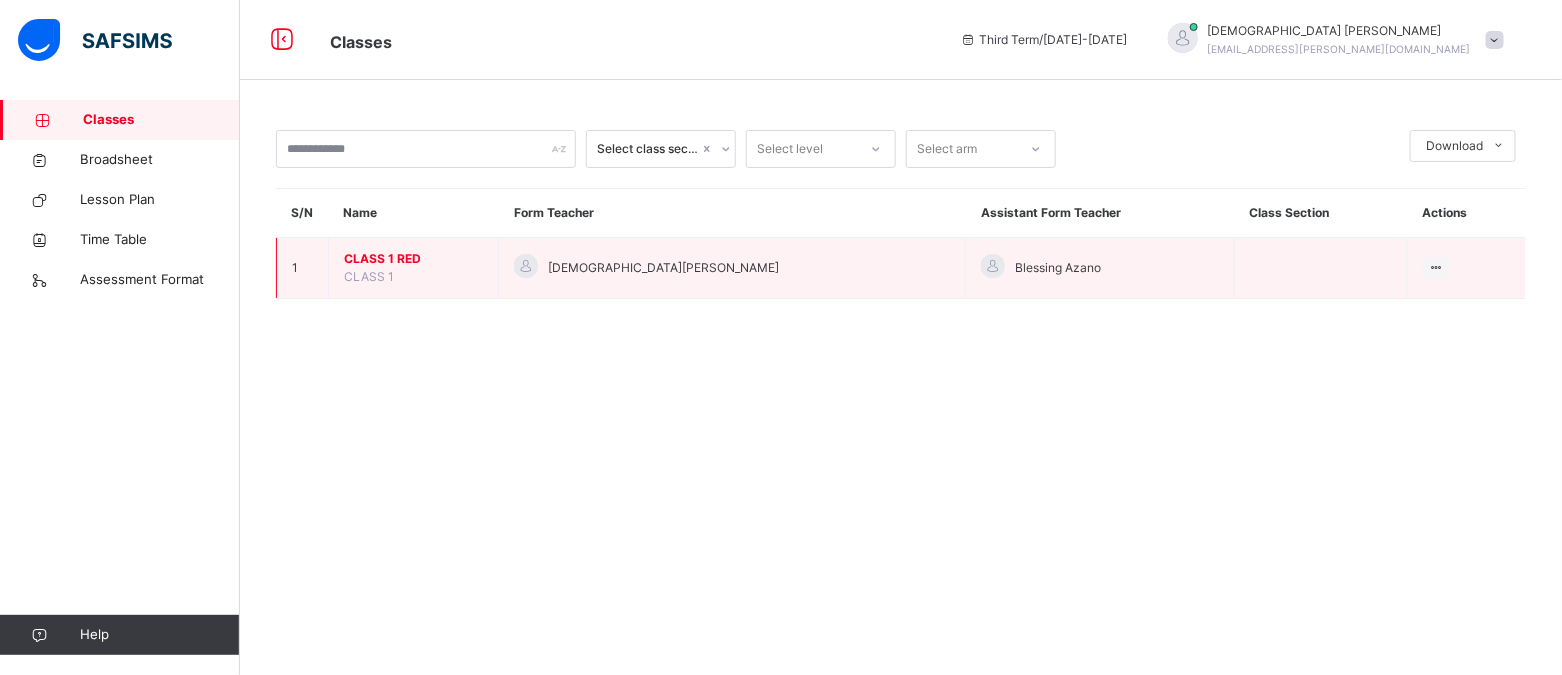 click on "CLASS 1   RED" at bounding box center (413, 259) 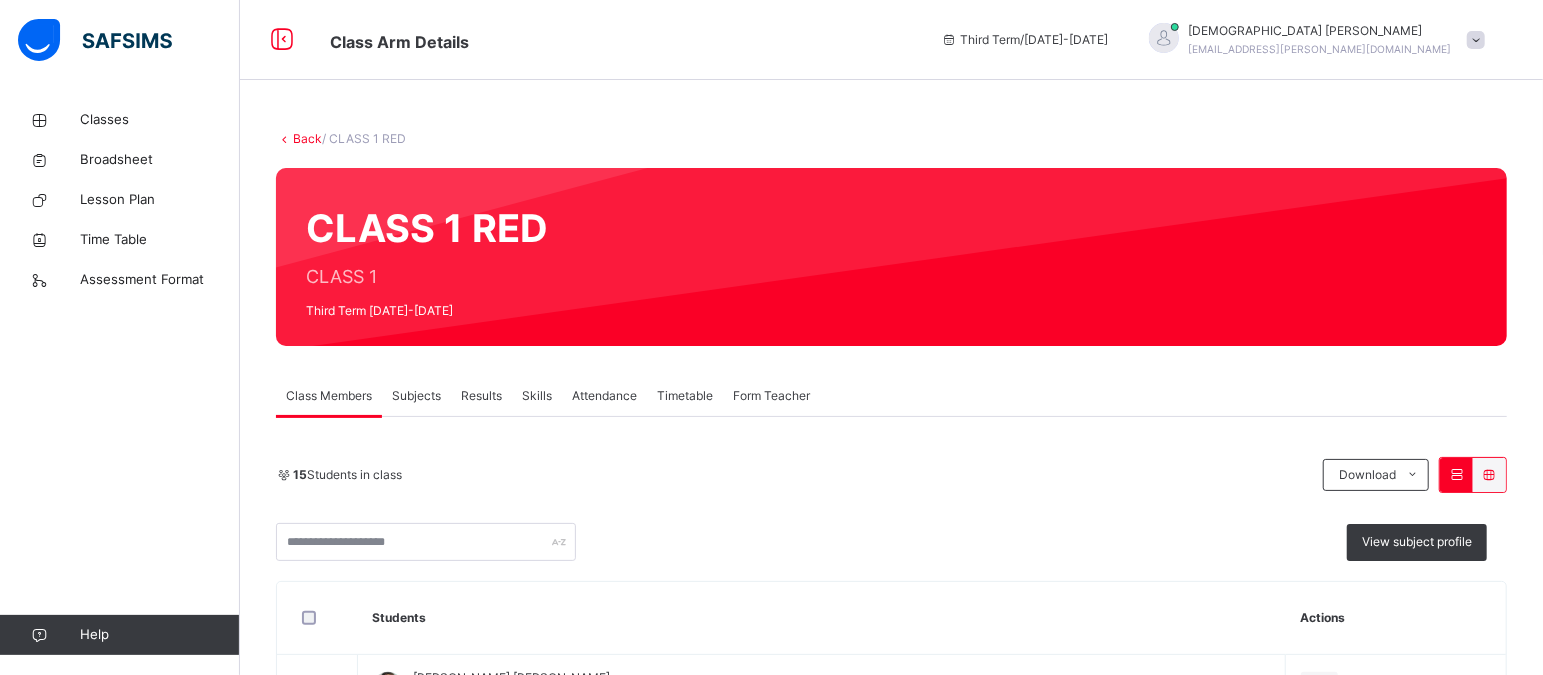click on "Results" at bounding box center (481, 396) 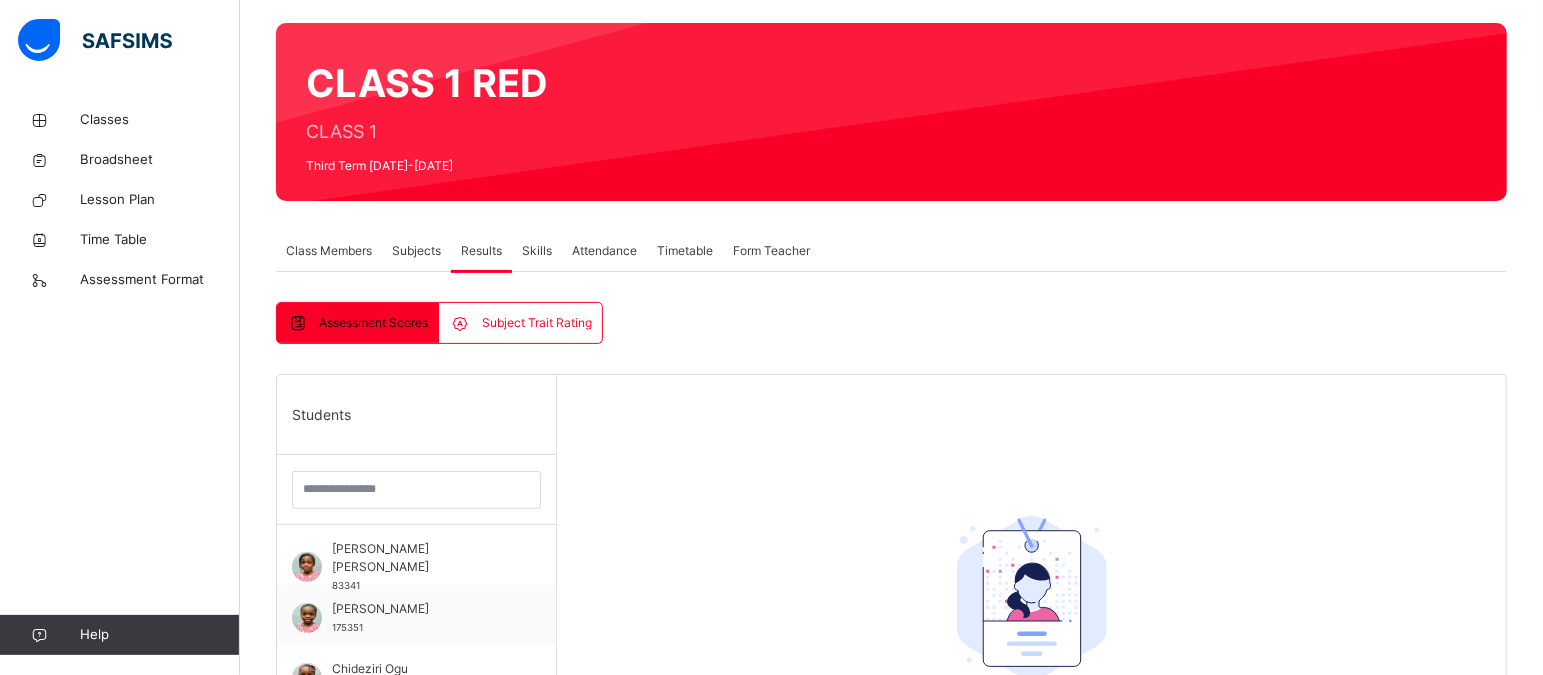 scroll, scrollTop: 161, scrollLeft: 0, axis: vertical 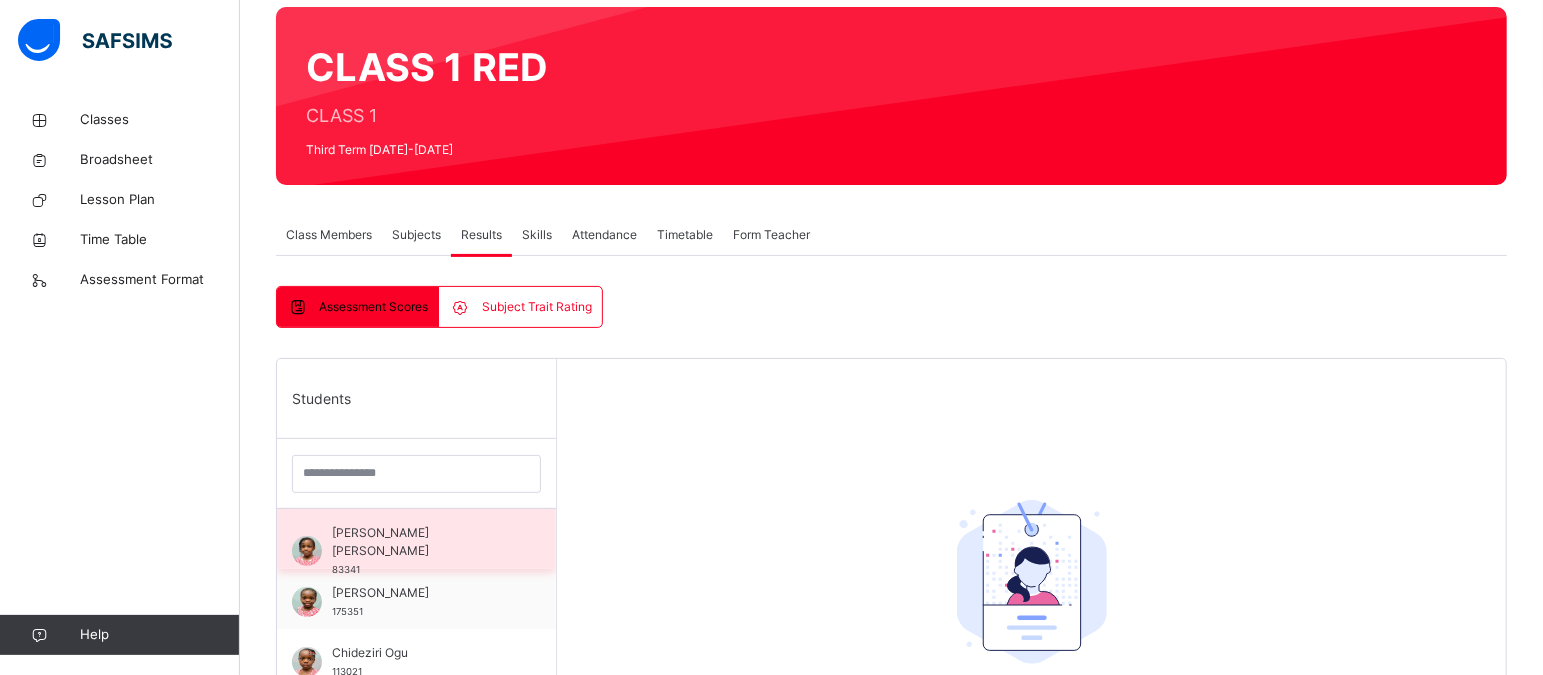 click on "[PERSON_NAME] [PERSON_NAME]" at bounding box center [421, 542] 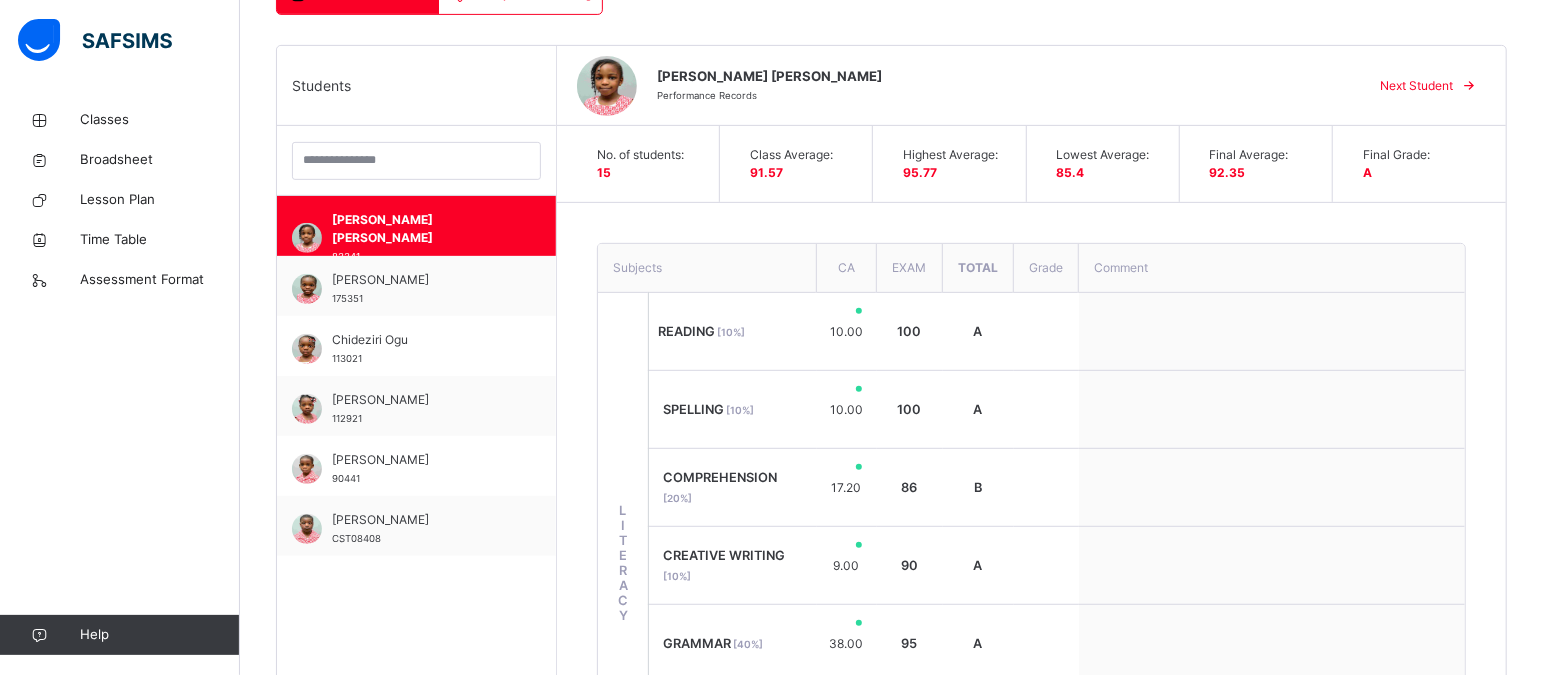 scroll, scrollTop: 467, scrollLeft: 0, axis: vertical 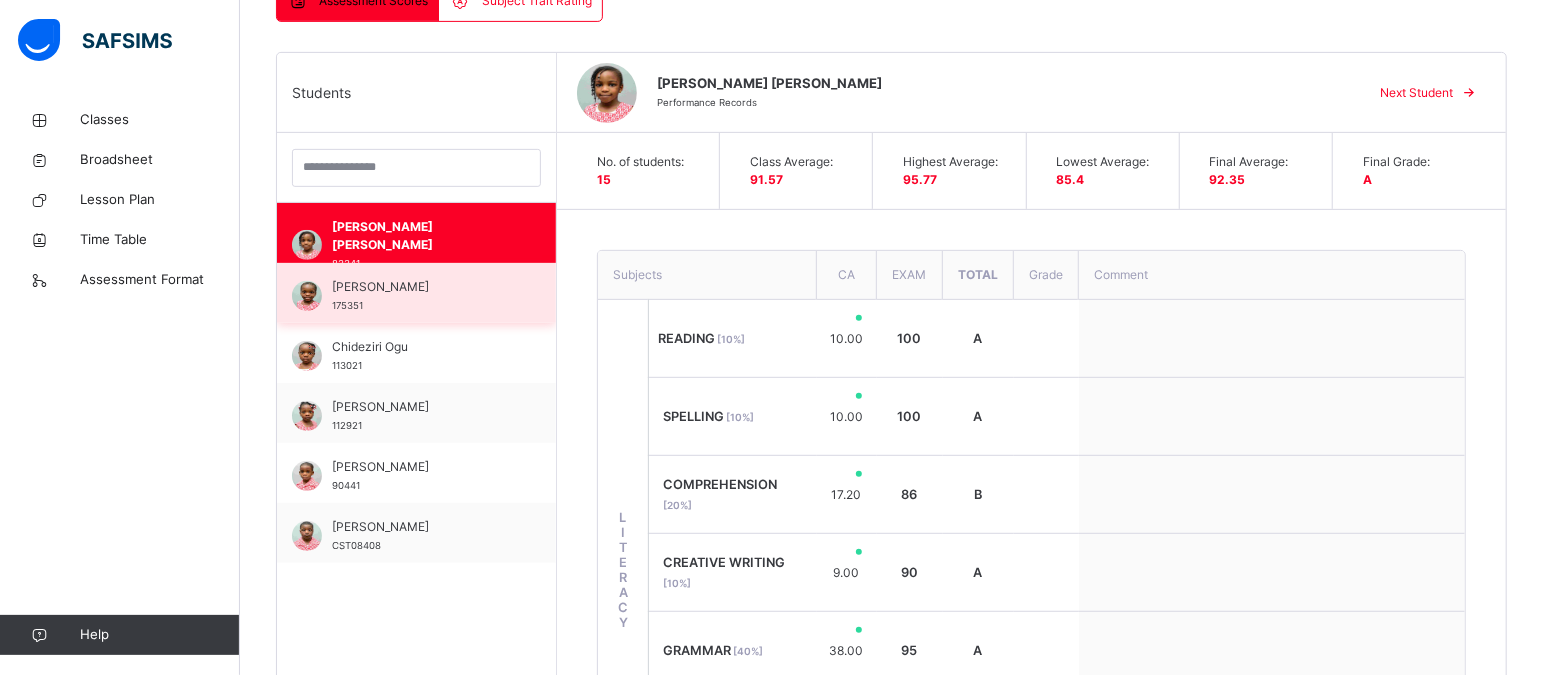 click on "[PERSON_NAME]" at bounding box center (421, 287) 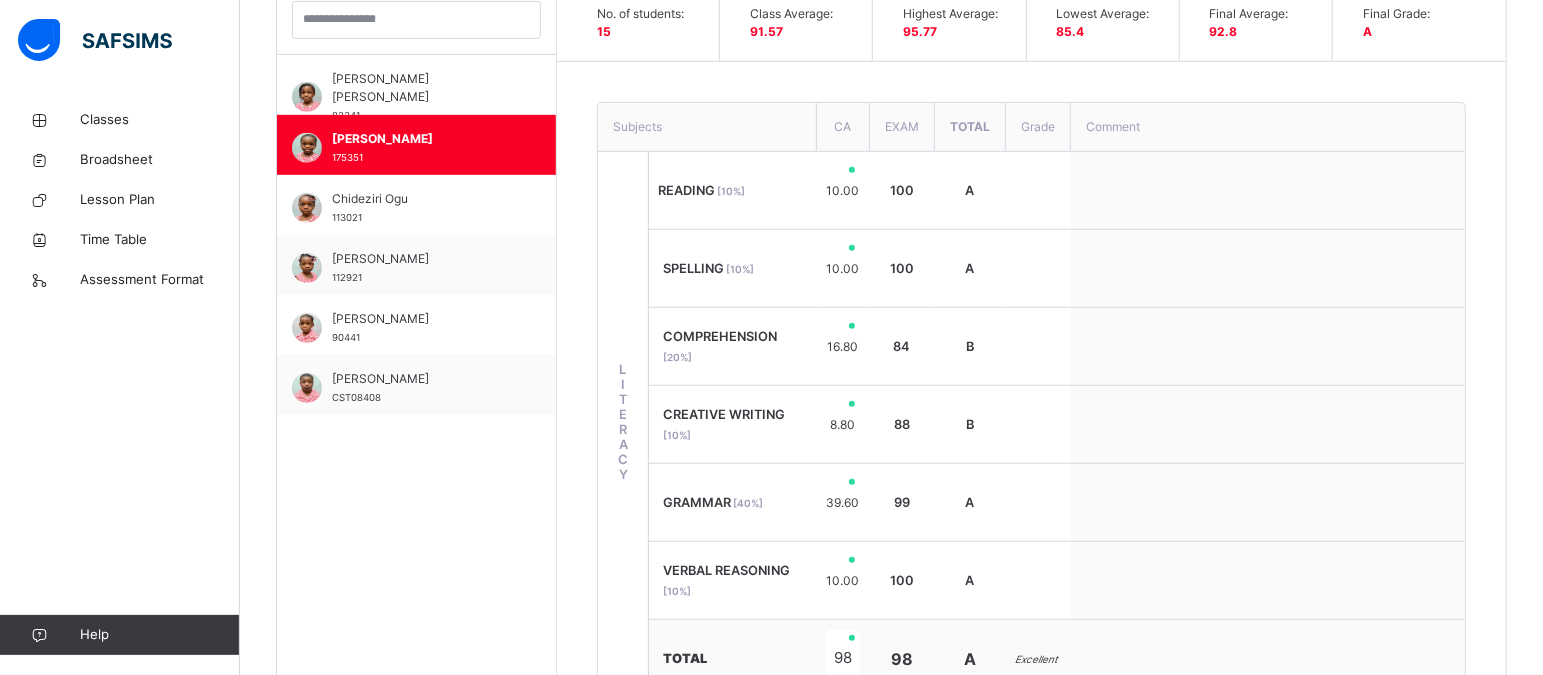 scroll, scrollTop: 614, scrollLeft: 0, axis: vertical 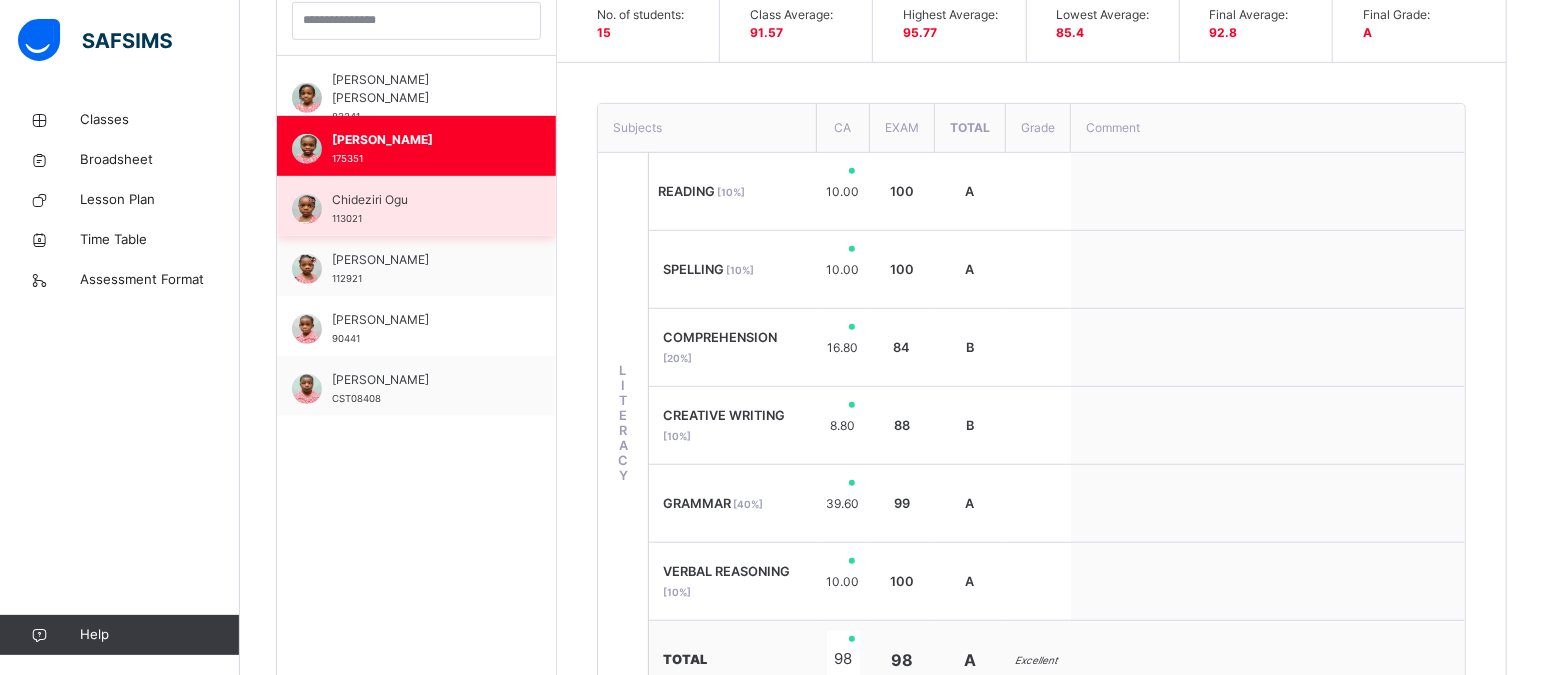 click on "Chideziri  Ogu 113021" at bounding box center (421, 209) 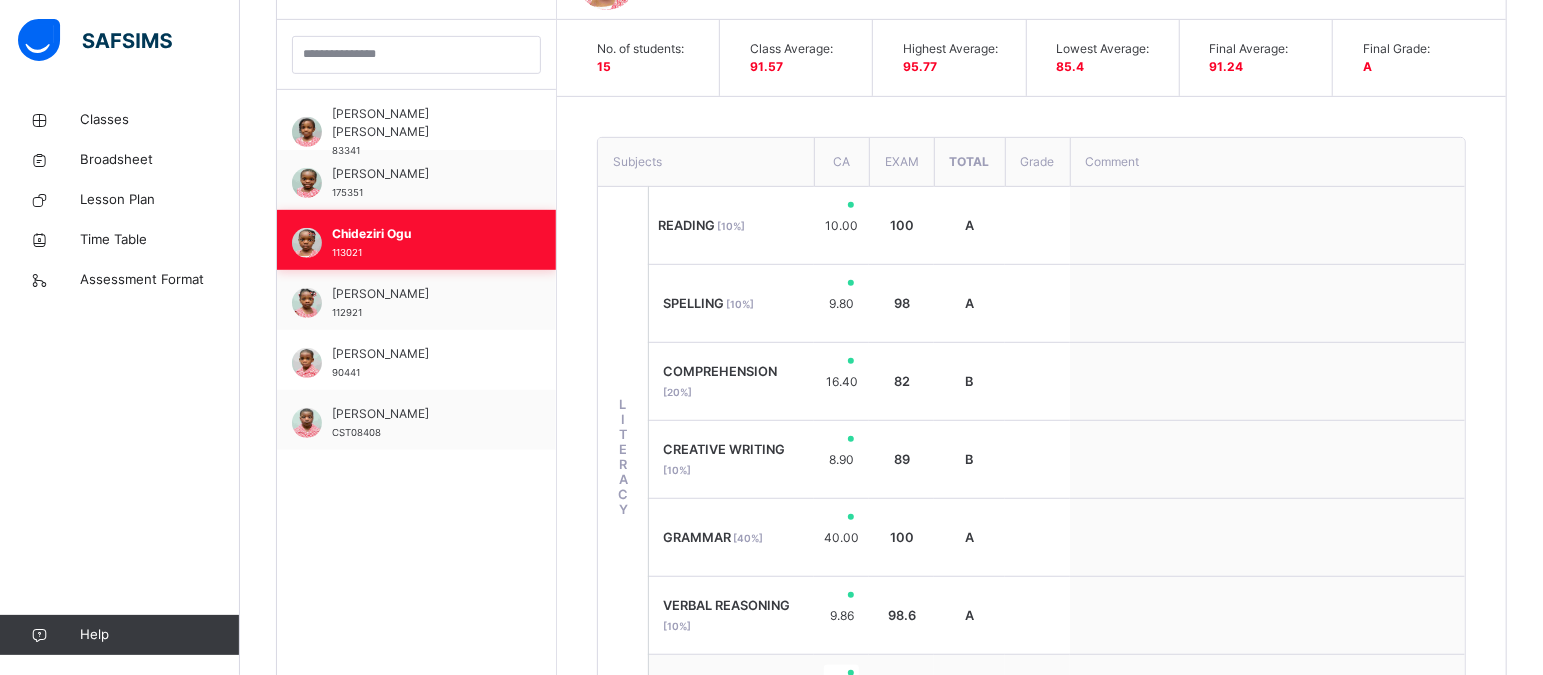 scroll, scrollTop: 614, scrollLeft: 0, axis: vertical 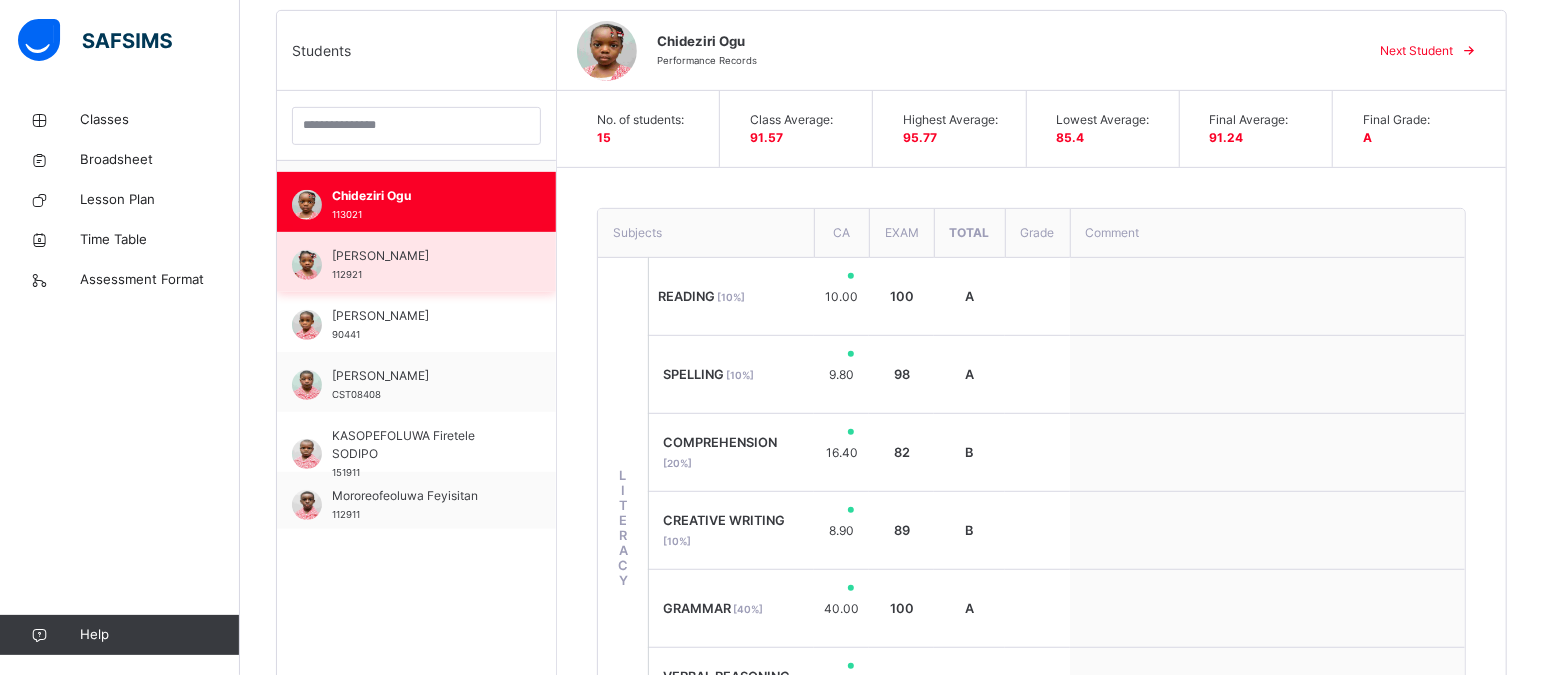 click on "[PERSON_NAME]" at bounding box center (421, 256) 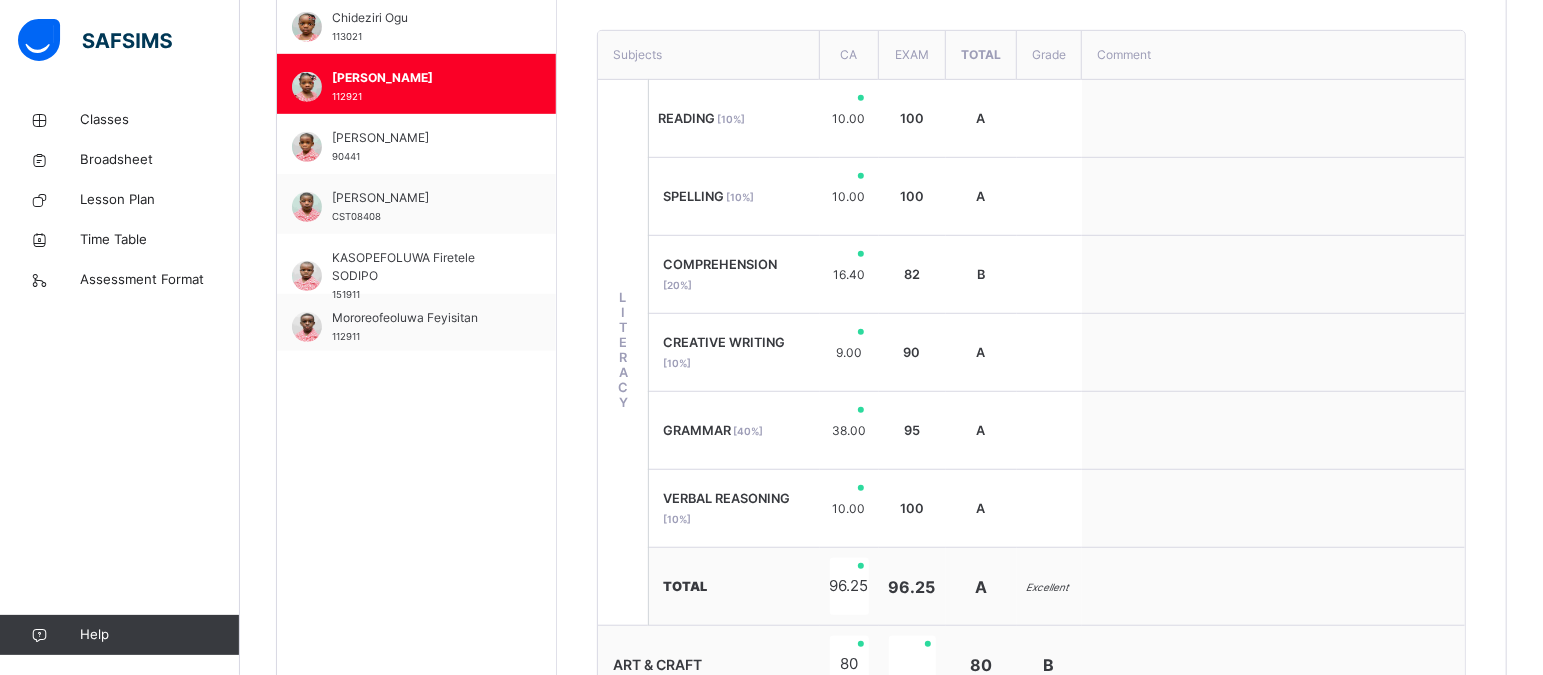 scroll, scrollTop: 671, scrollLeft: 0, axis: vertical 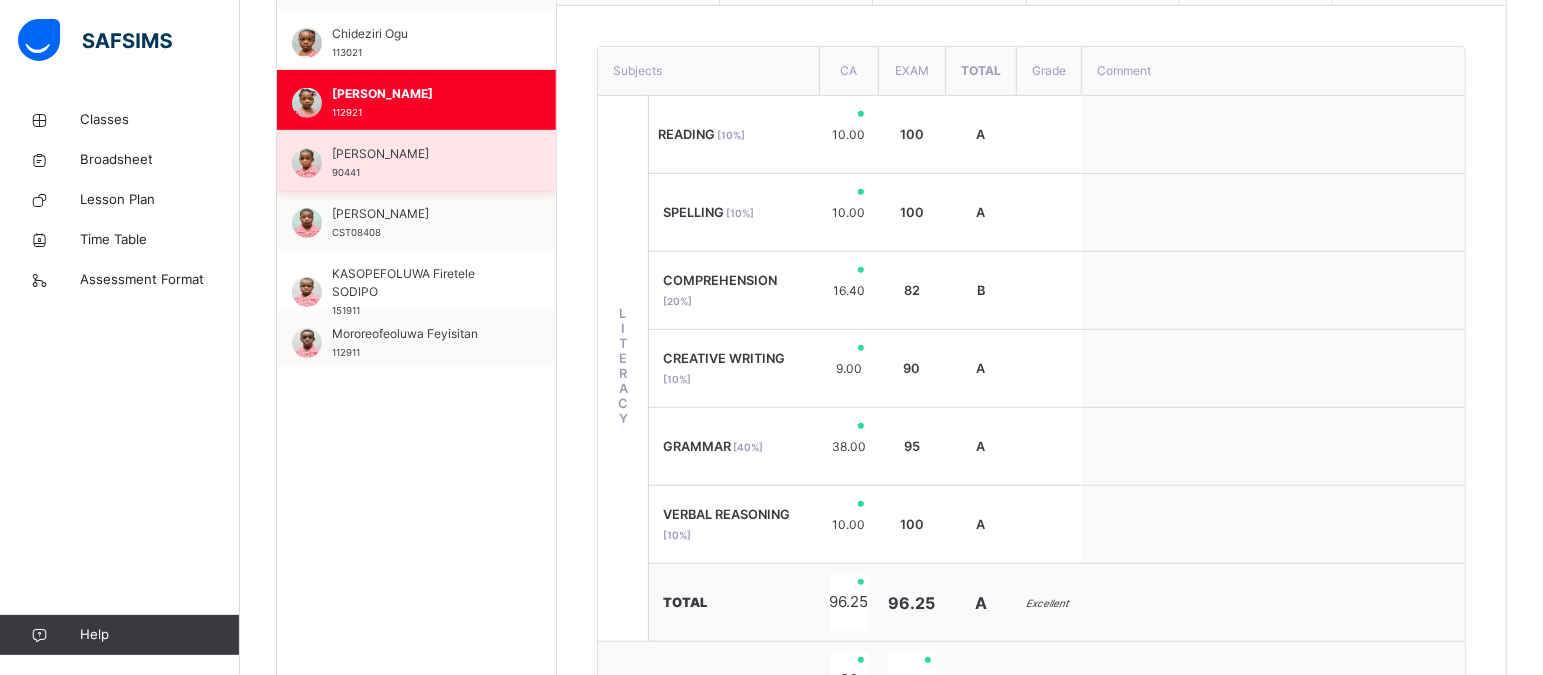 click on "[PERSON_NAME]" at bounding box center [421, 154] 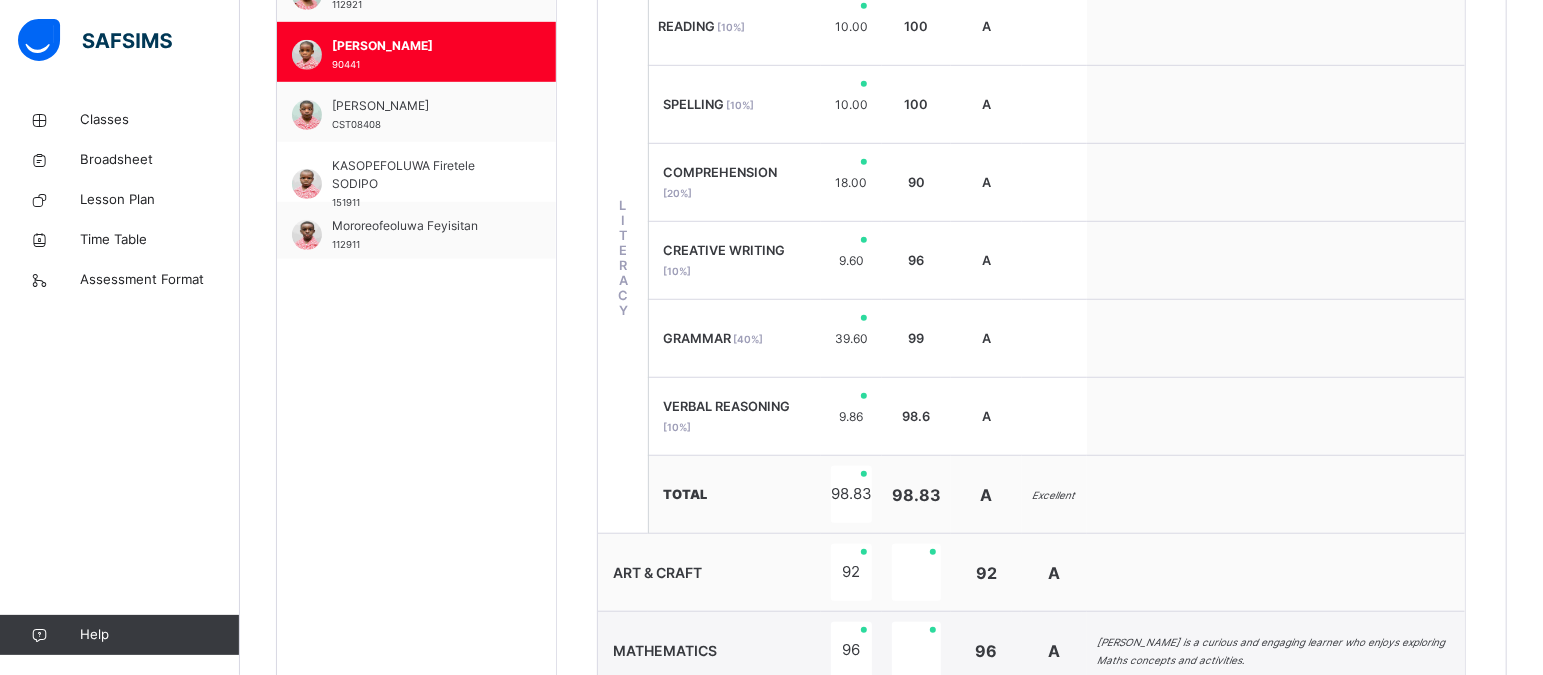 scroll, scrollTop: 787, scrollLeft: 0, axis: vertical 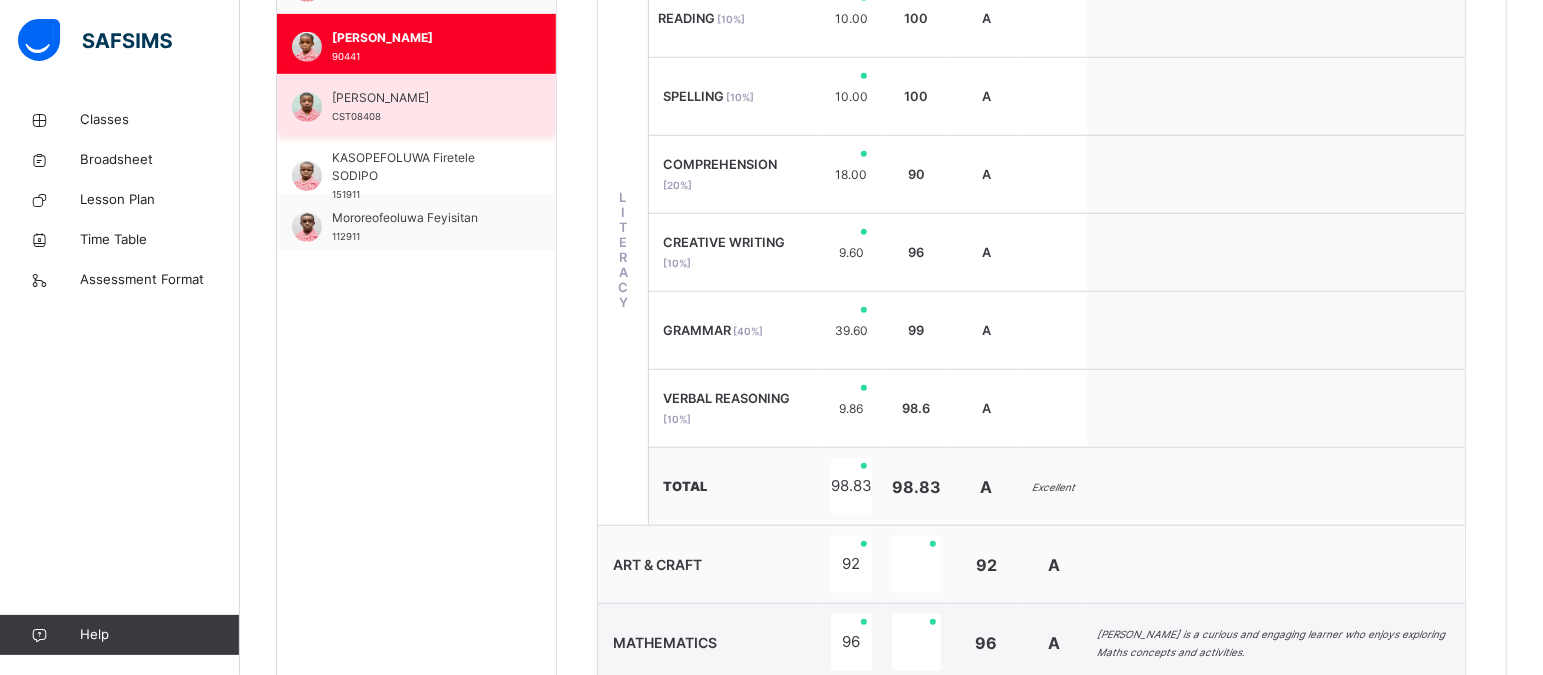 click on "[PERSON_NAME]" at bounding box center [421, 98] 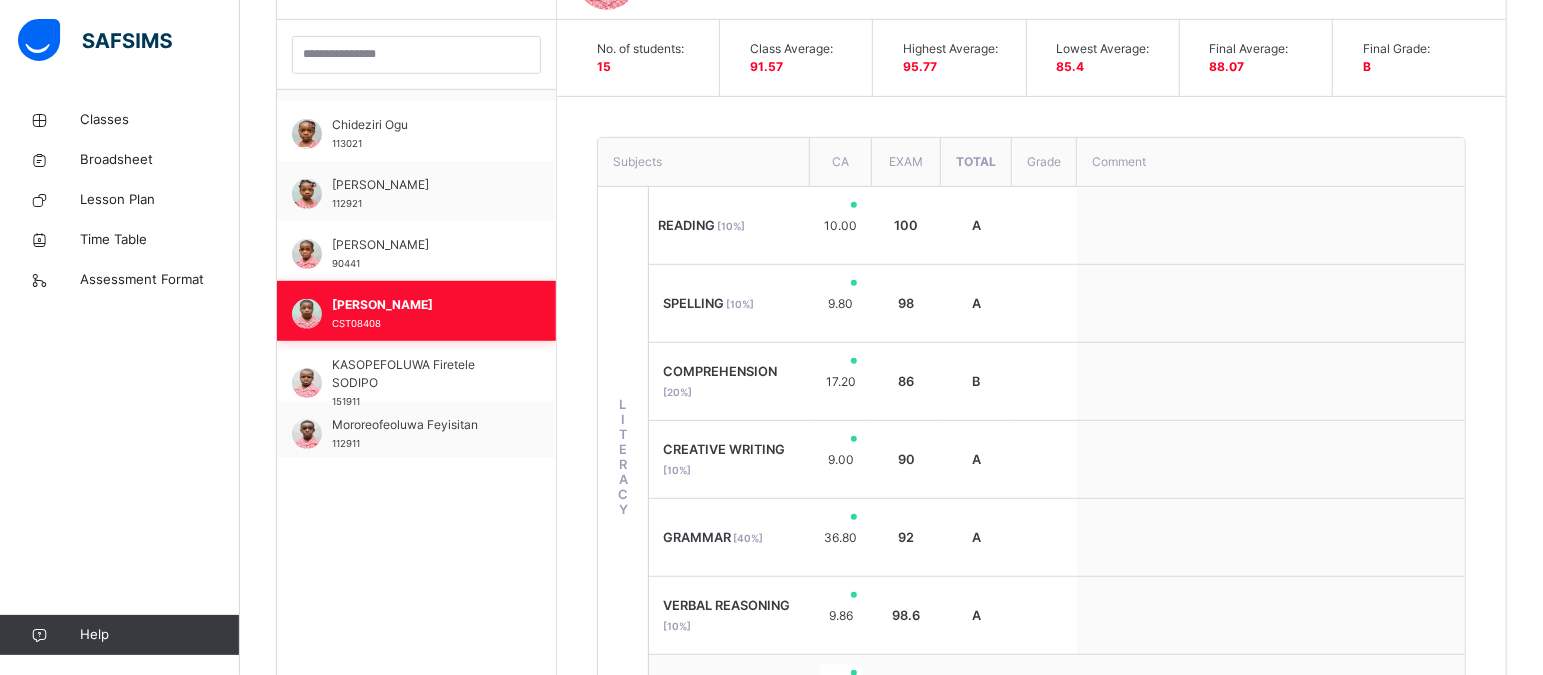 scroll, scrollTop: 787, scrollLeft: 0, axis: vertical 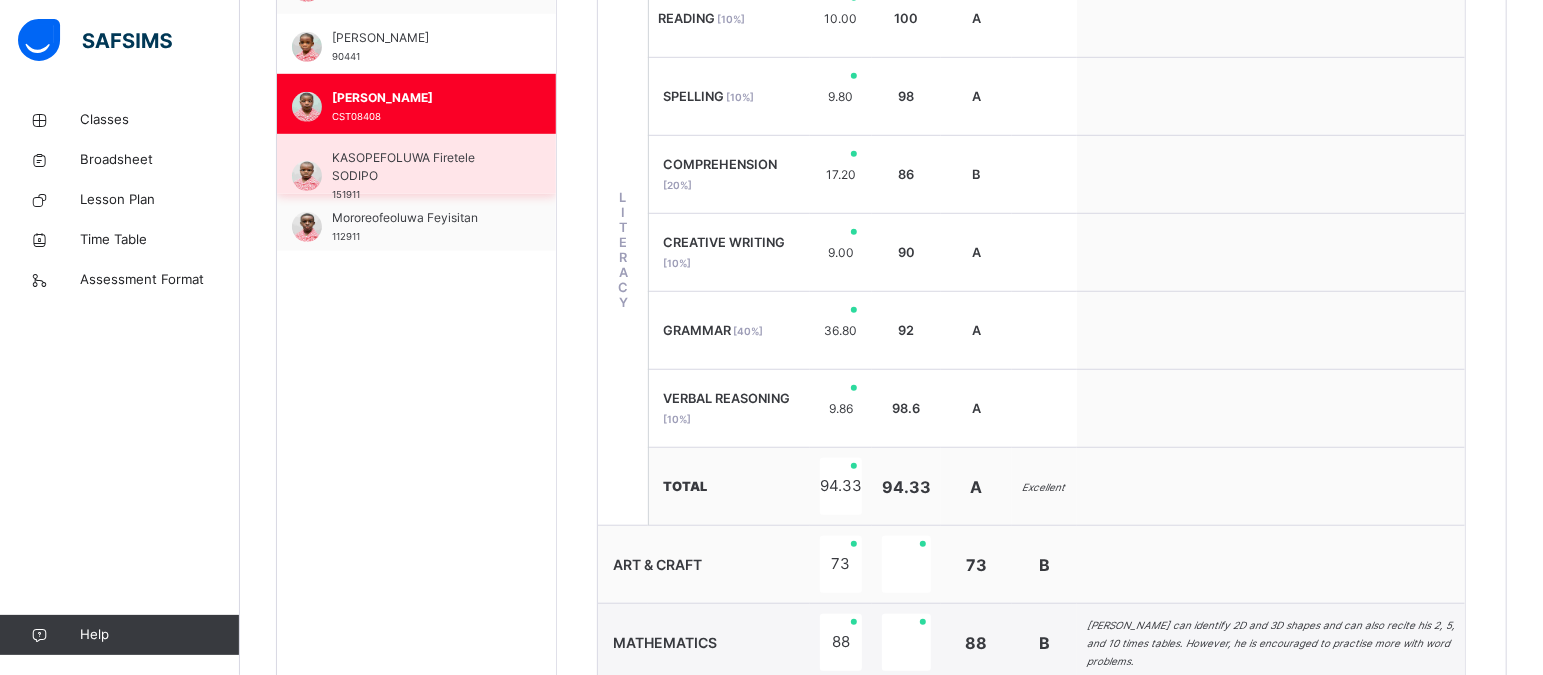 click on "KASOPEFOLUWA Firetele SODIPO" at bounding box center [421, 167] 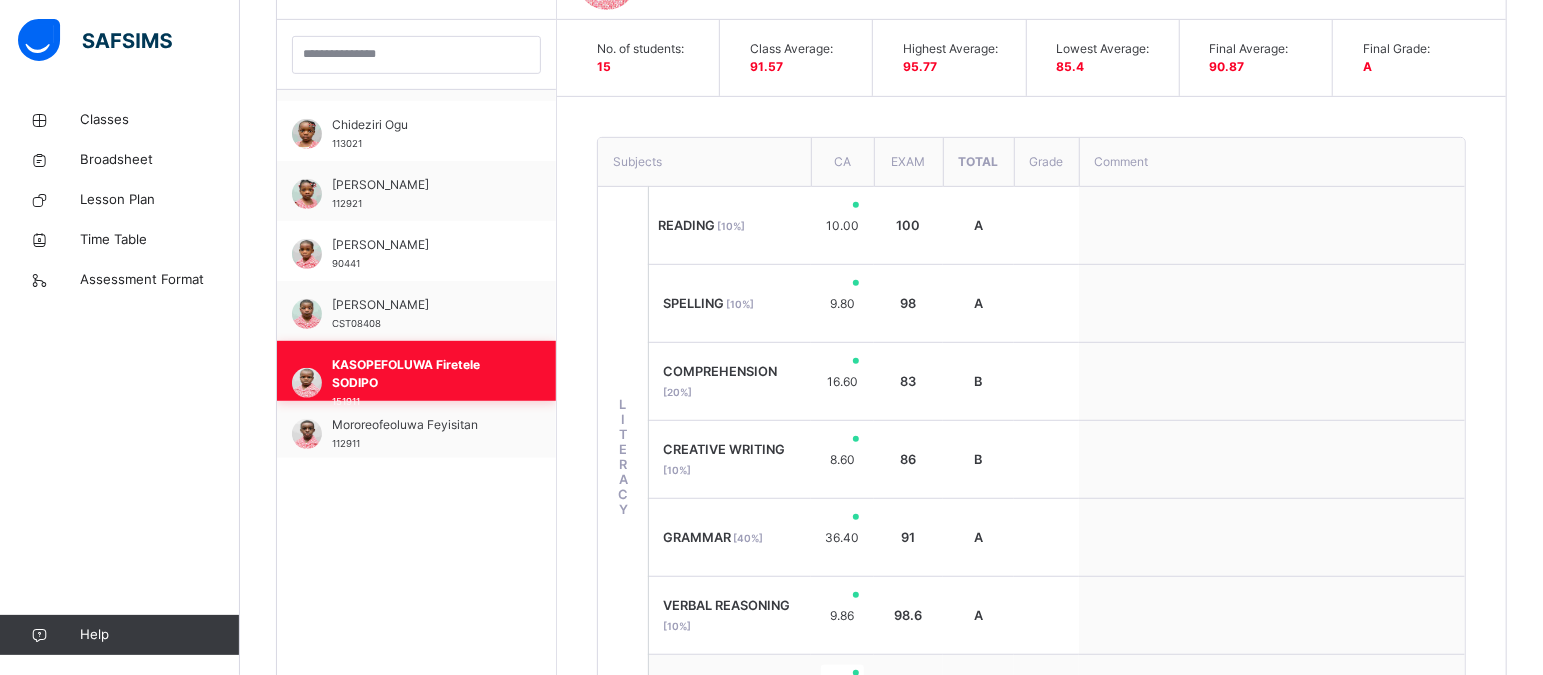 scroll, scrollTop: 787, scrollLeft: 0, axis: vertical 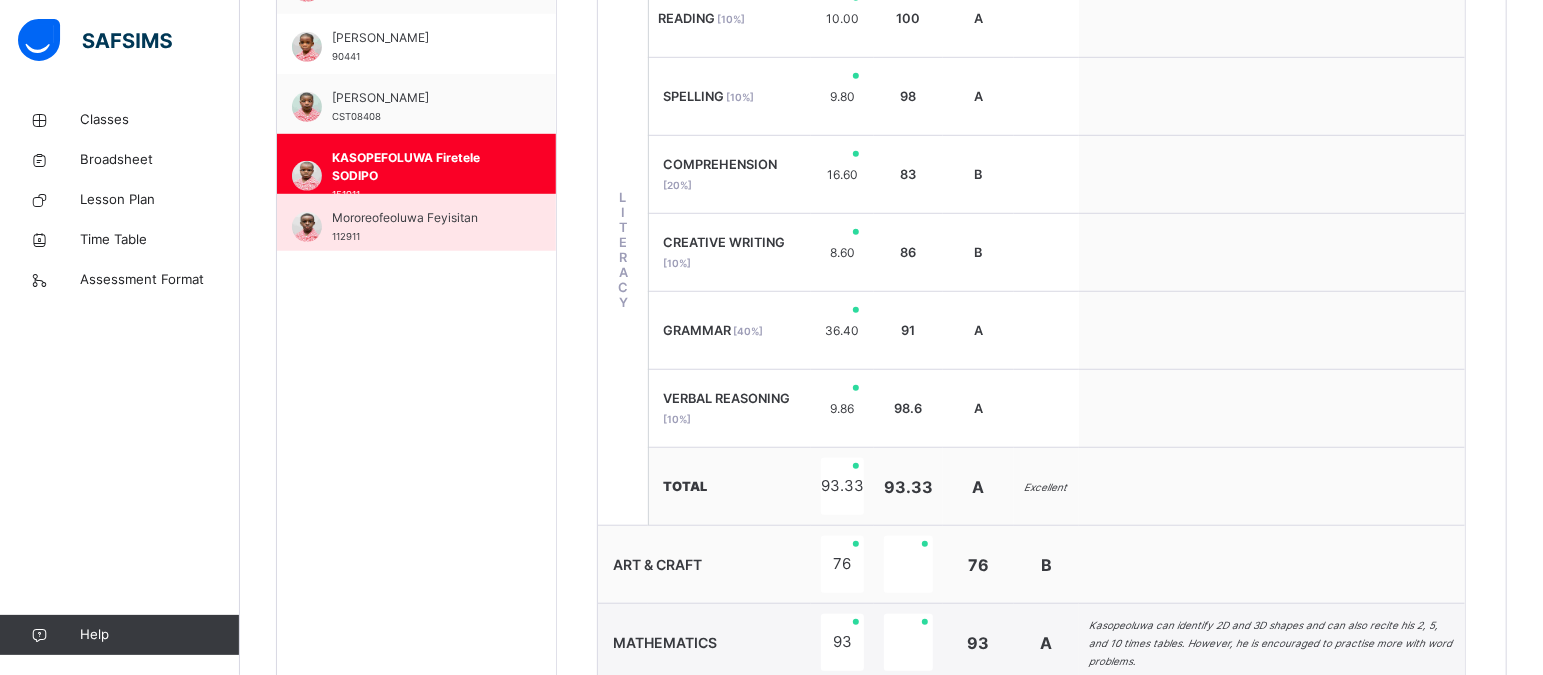 click on "Mororeofeoluwa  Feyisitan" at bounding box center [421, 218] 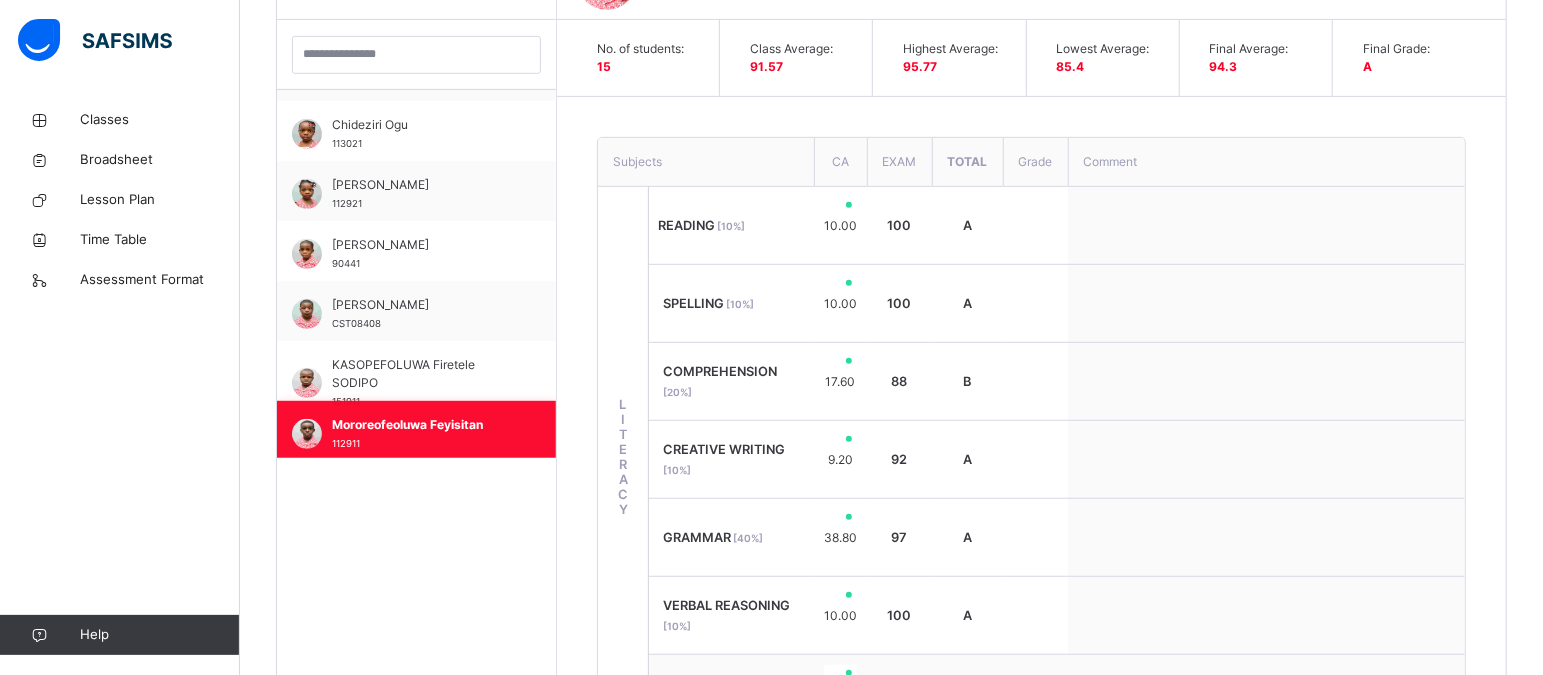 scroll, scrollTop: 787, scrollLeft: 0, axis: vertical 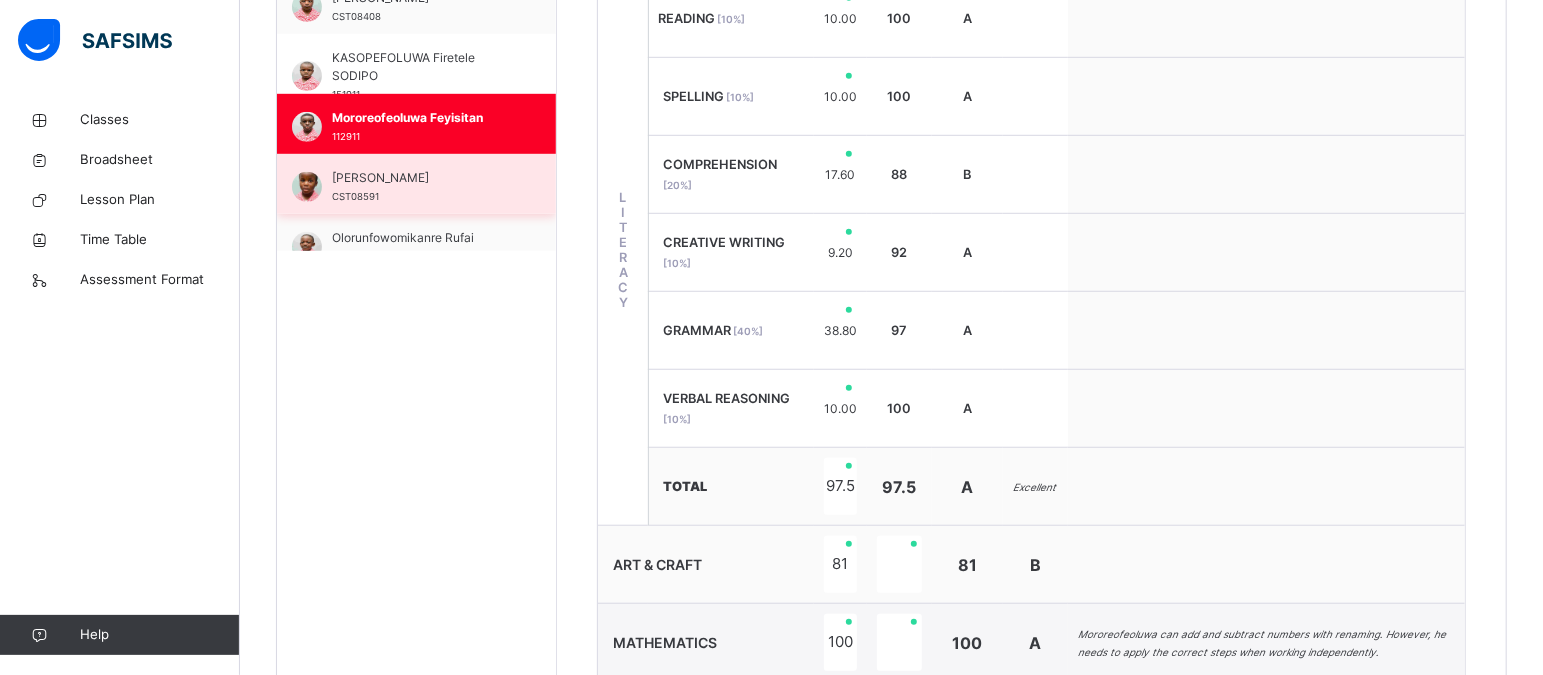click on "[PERSON_NAME]-SALAMI CST08591" at bounding box center [421, 187] 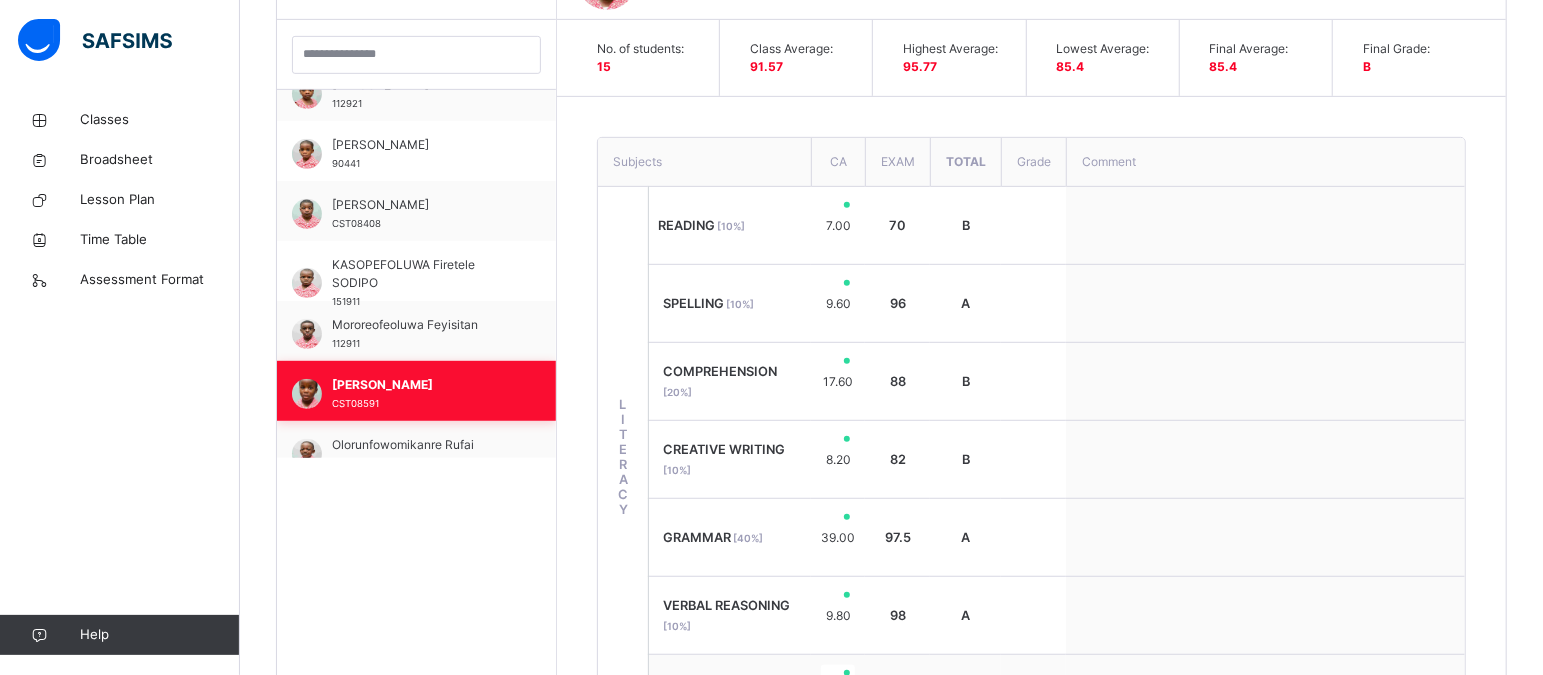 scroll, scrollTop: 787, scrollLeft: 0, axis: vertical 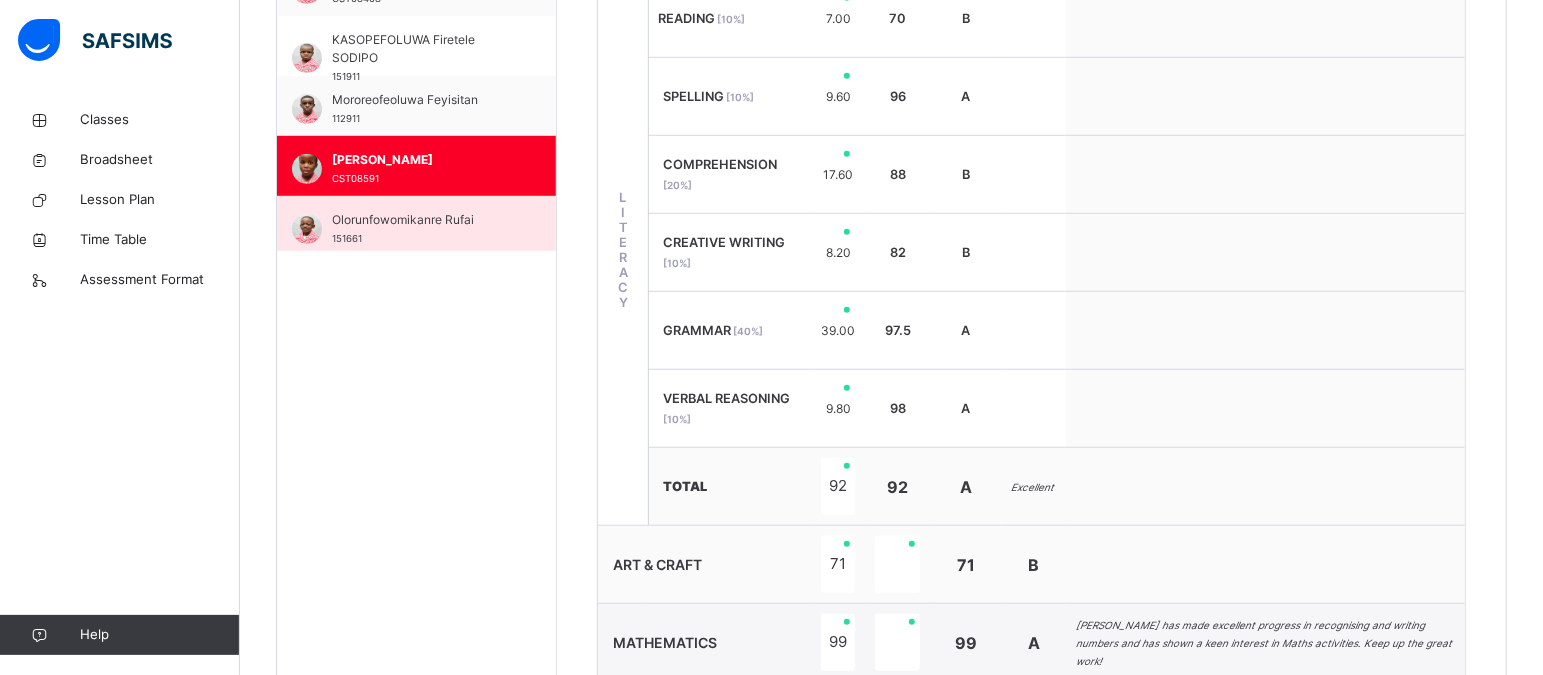 click on "Olorunfowomikanre  Rufai" at bounding box center (421, 220) 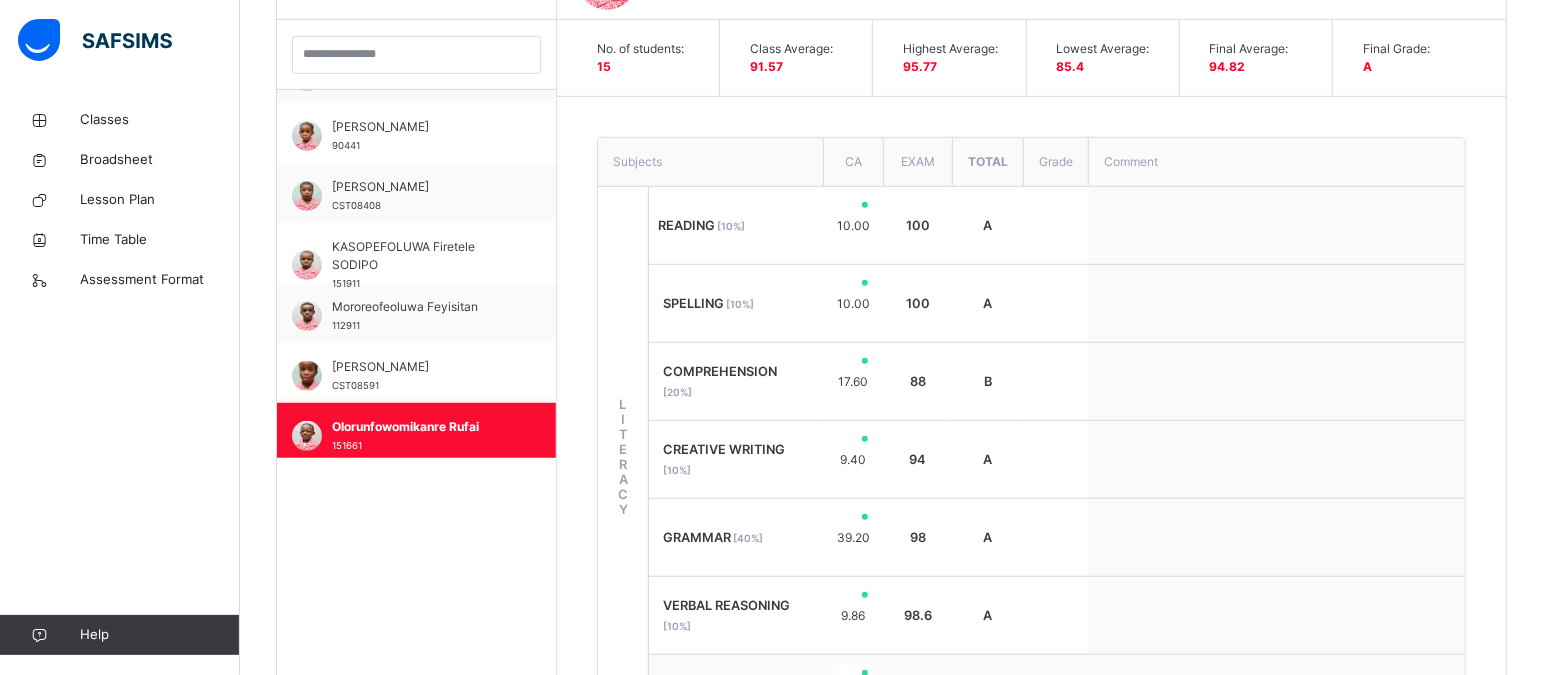 scroll, scrollTop: 787, scrollLeft: 0, axis: vertical 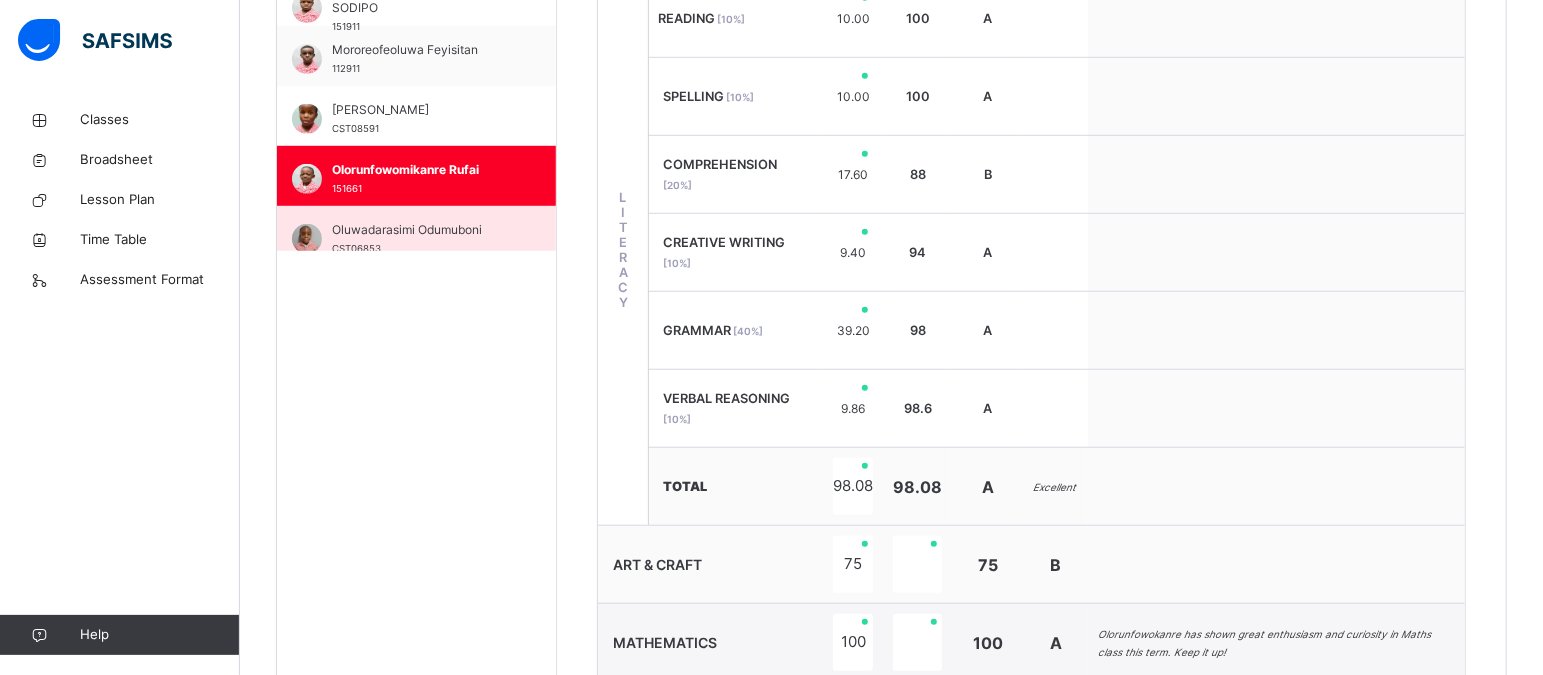 click on "Oluwadarasimi  Odumuboni" at bounding box center [421, 230] 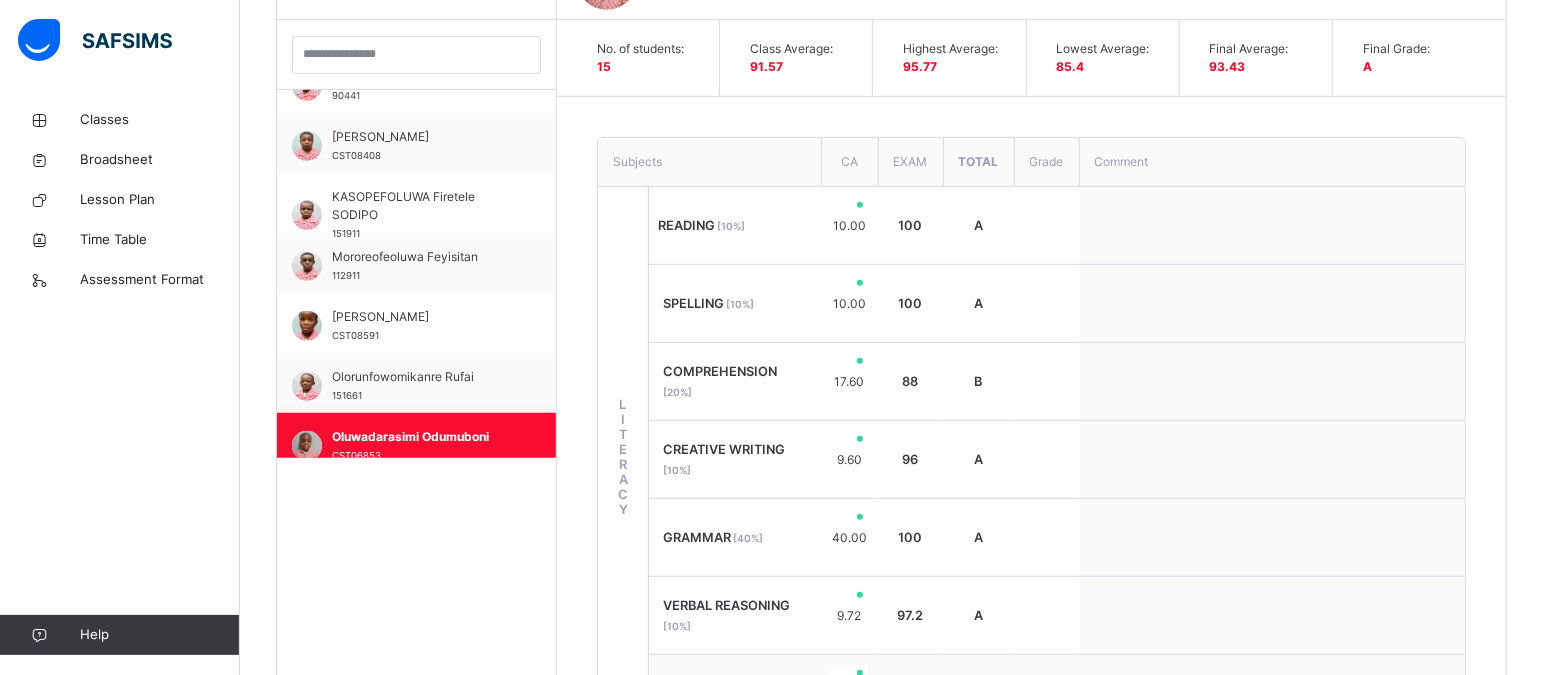 scroll, scrollTop: 787, scrollLeft: 0, axis: vertical 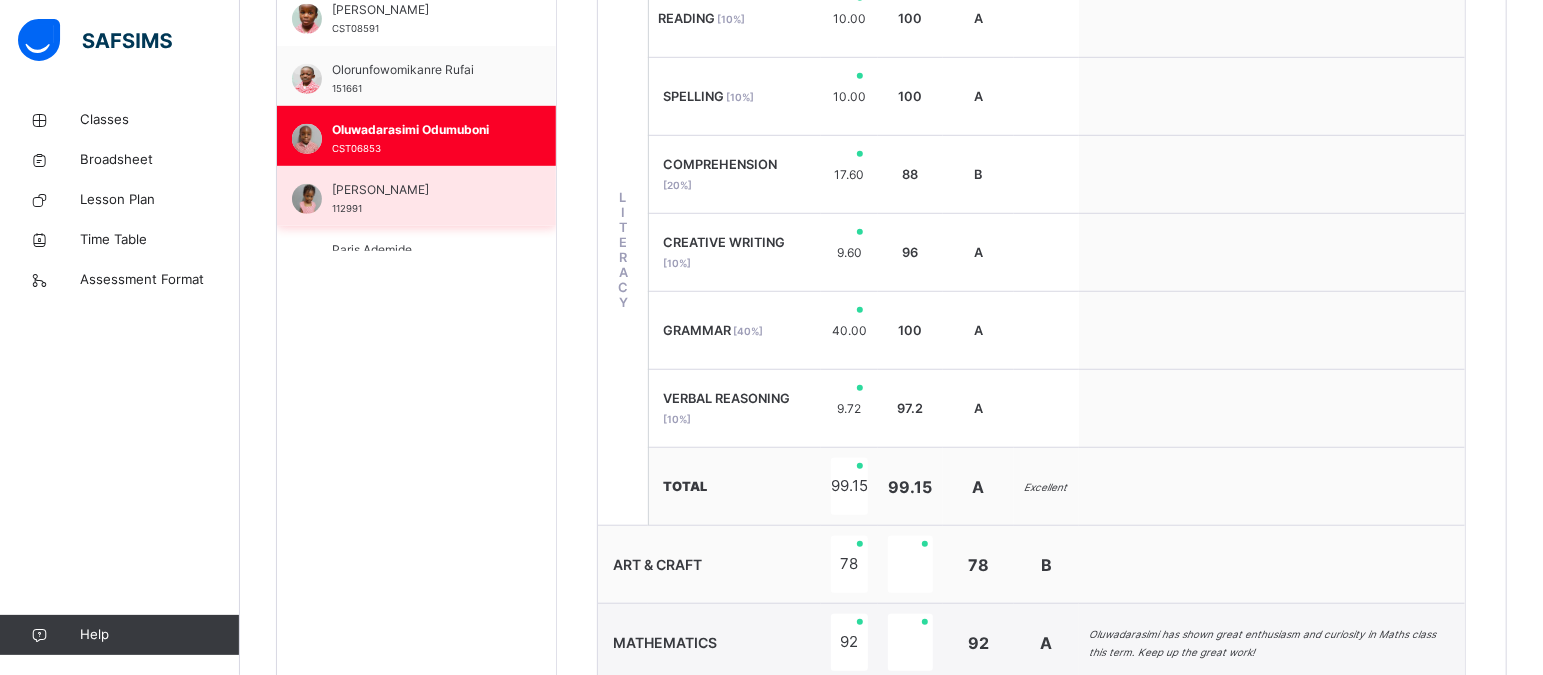 click on "Oluwaforekunmi  Akinrelere 112991" at bounding box center (421, 199) 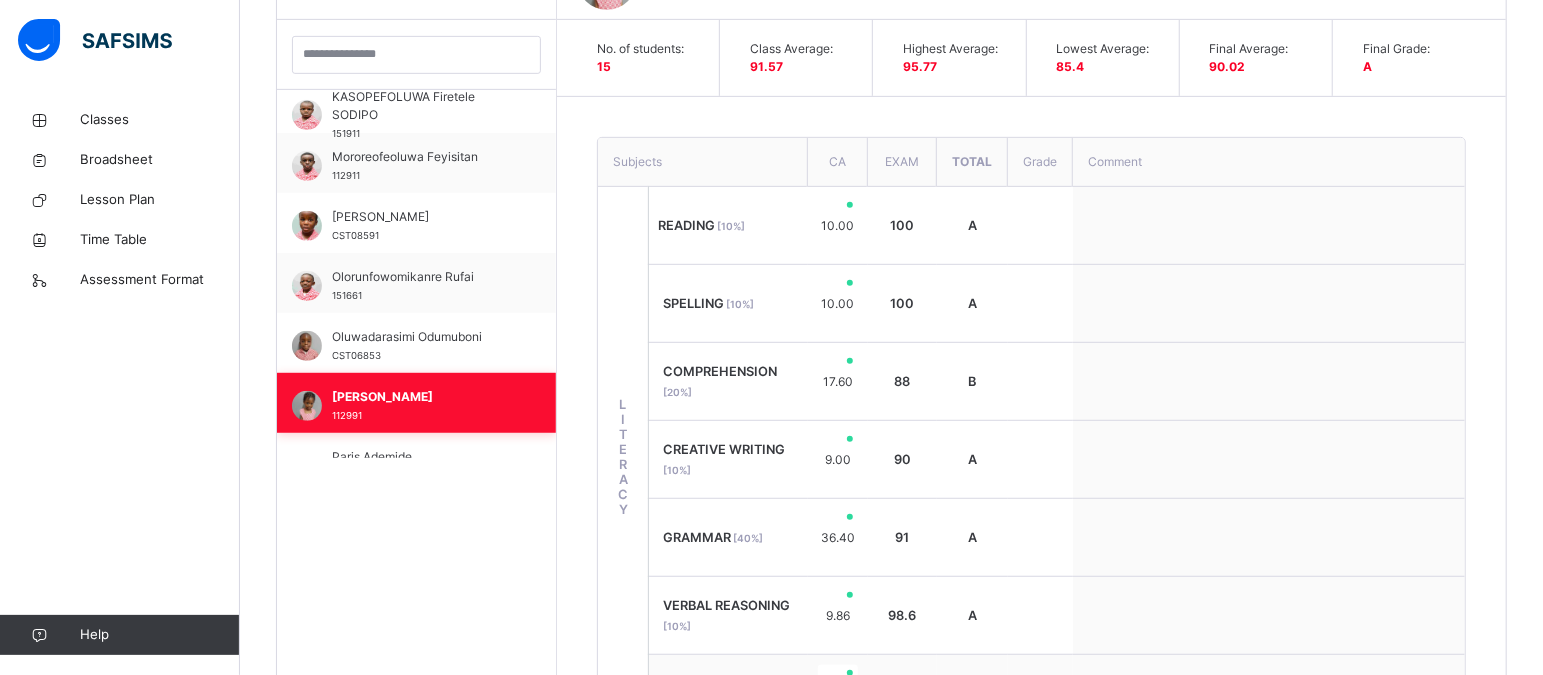 scroll, scrollTop: 787, scrollLeft: 0, axis: vertical 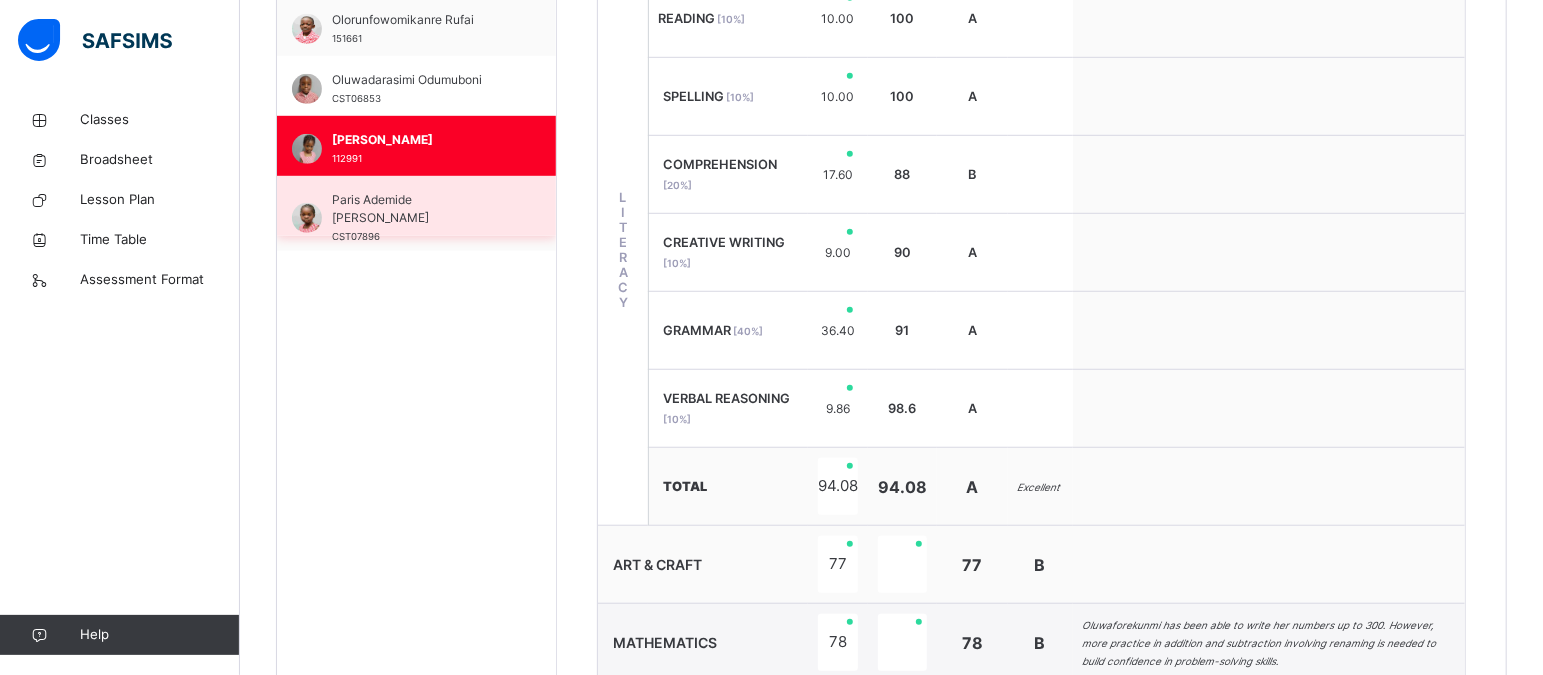 click on "Paris Ademide [PERSON_NAME]" at bounding box center (421, 209) 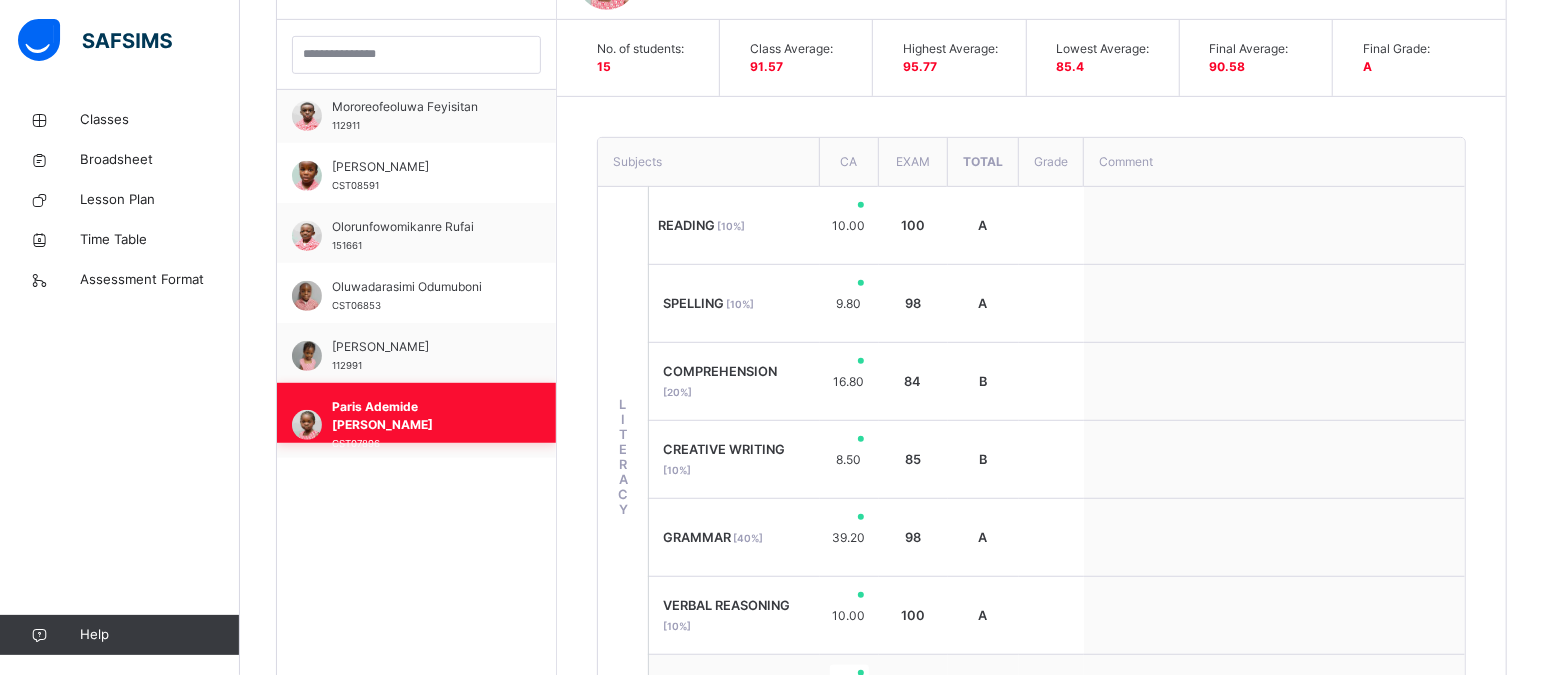 scroll, scrollTop: 787, scrollLeft: 0, axis: vertical 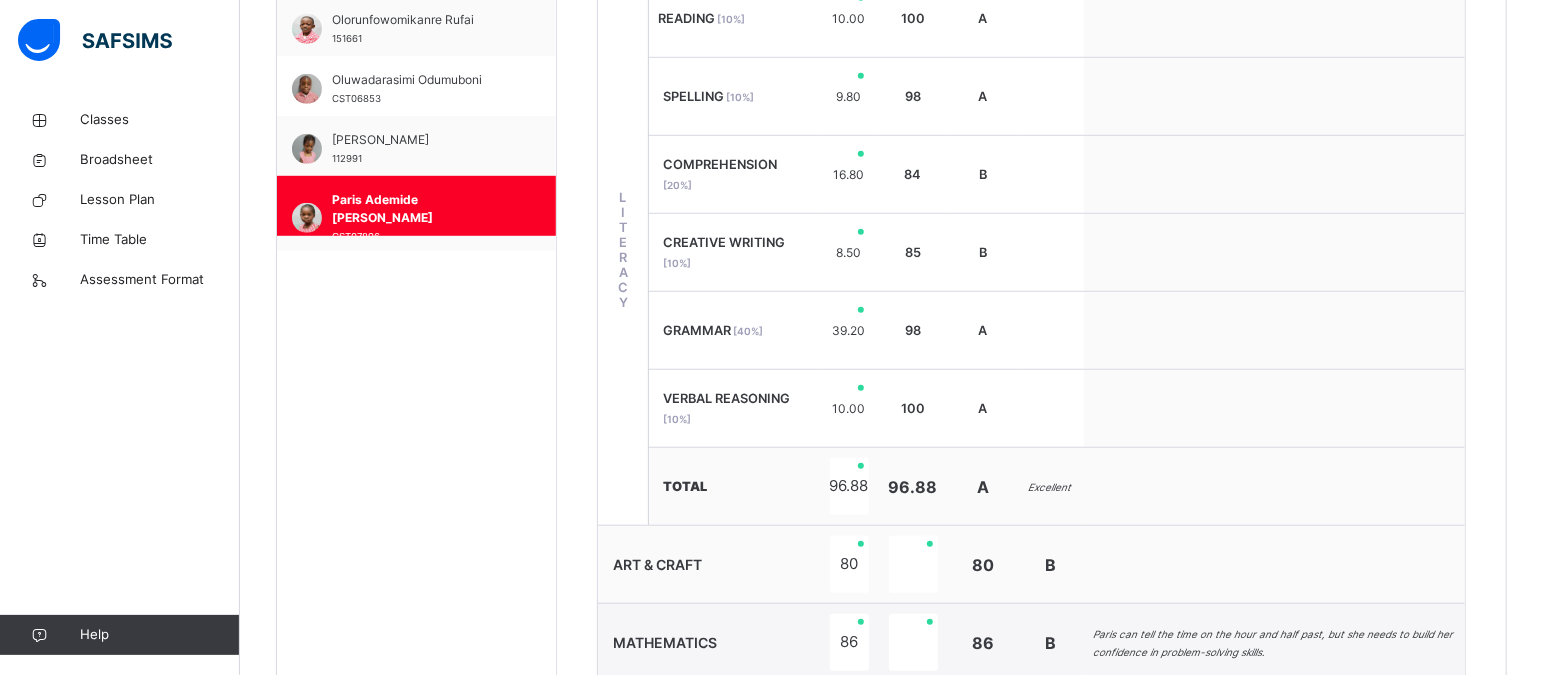 drag, startPoint x: 545, startPoint y: 237, endPoint x: 503, endPoint y: 255, distance: 45.694637 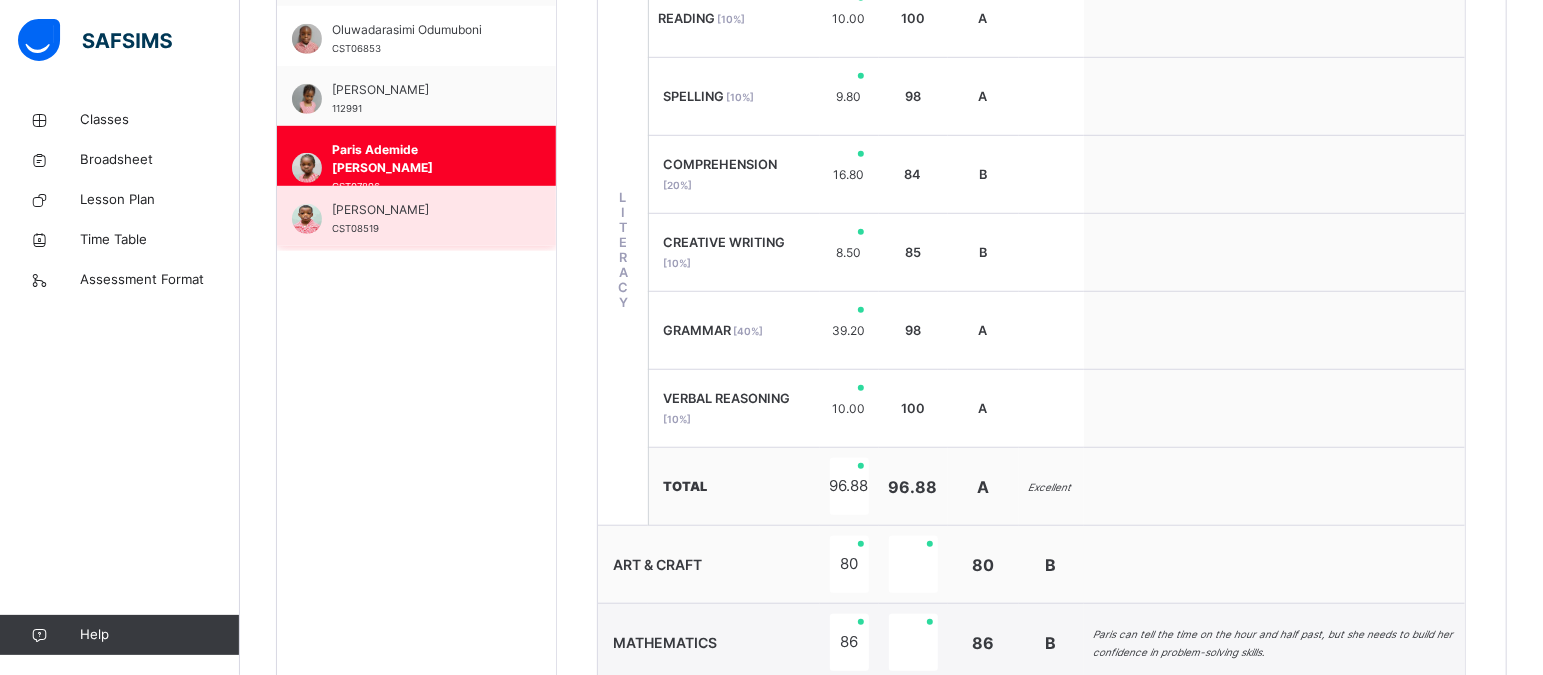 click on "[PERSON_NAME]" at bounding box center (421, 210) 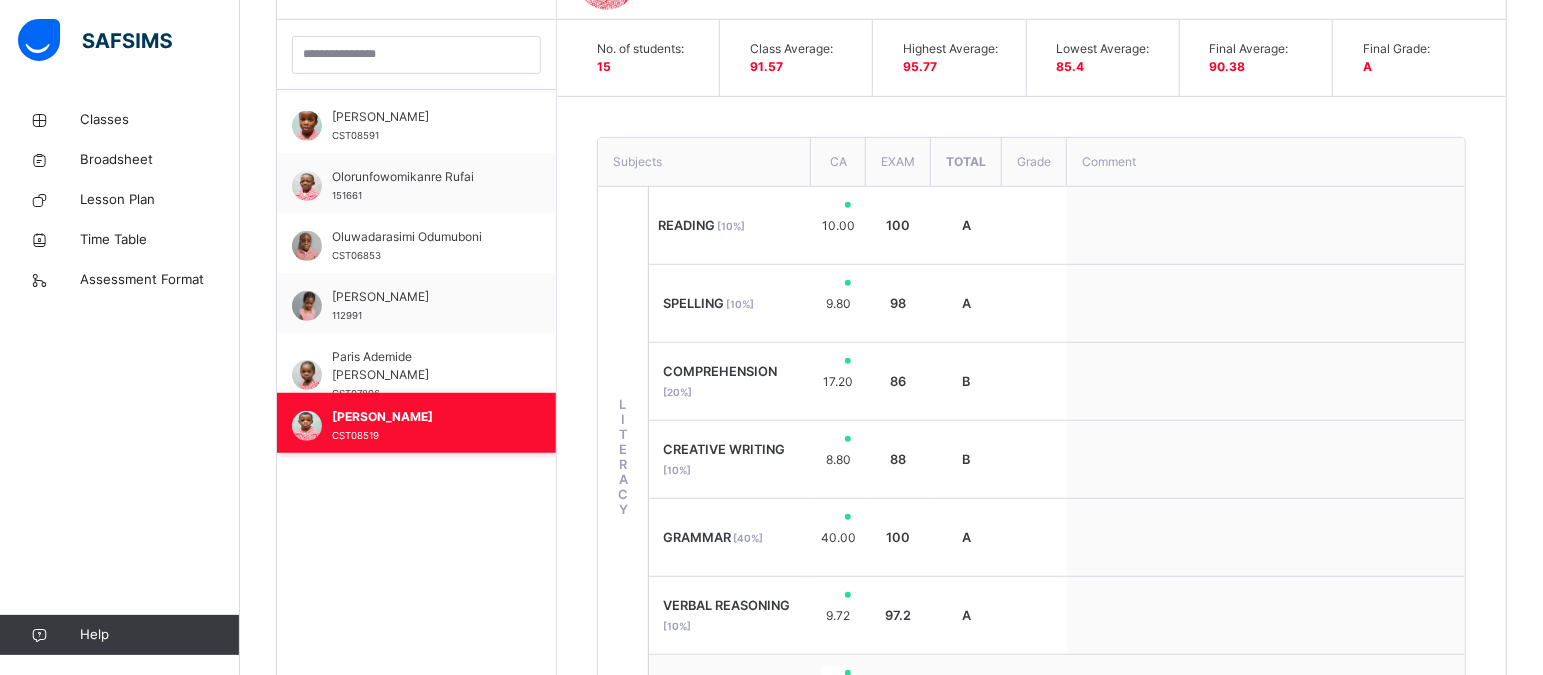 scroll, scrollTop: 787, scrollLeft: 0, axis: vertical 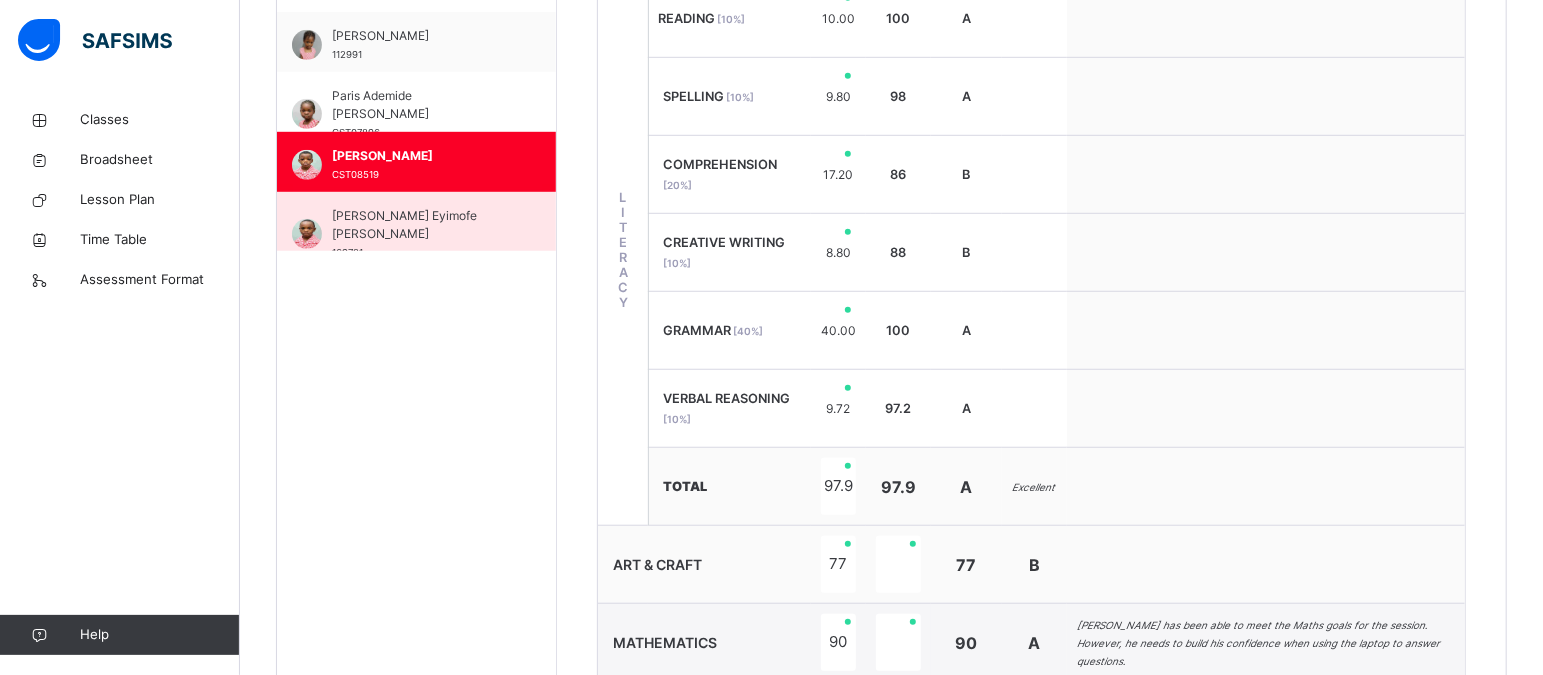 click on "[PERSON_NAME] Eyimofe [PERSON_NAME]" at bounding box center [421, 225] 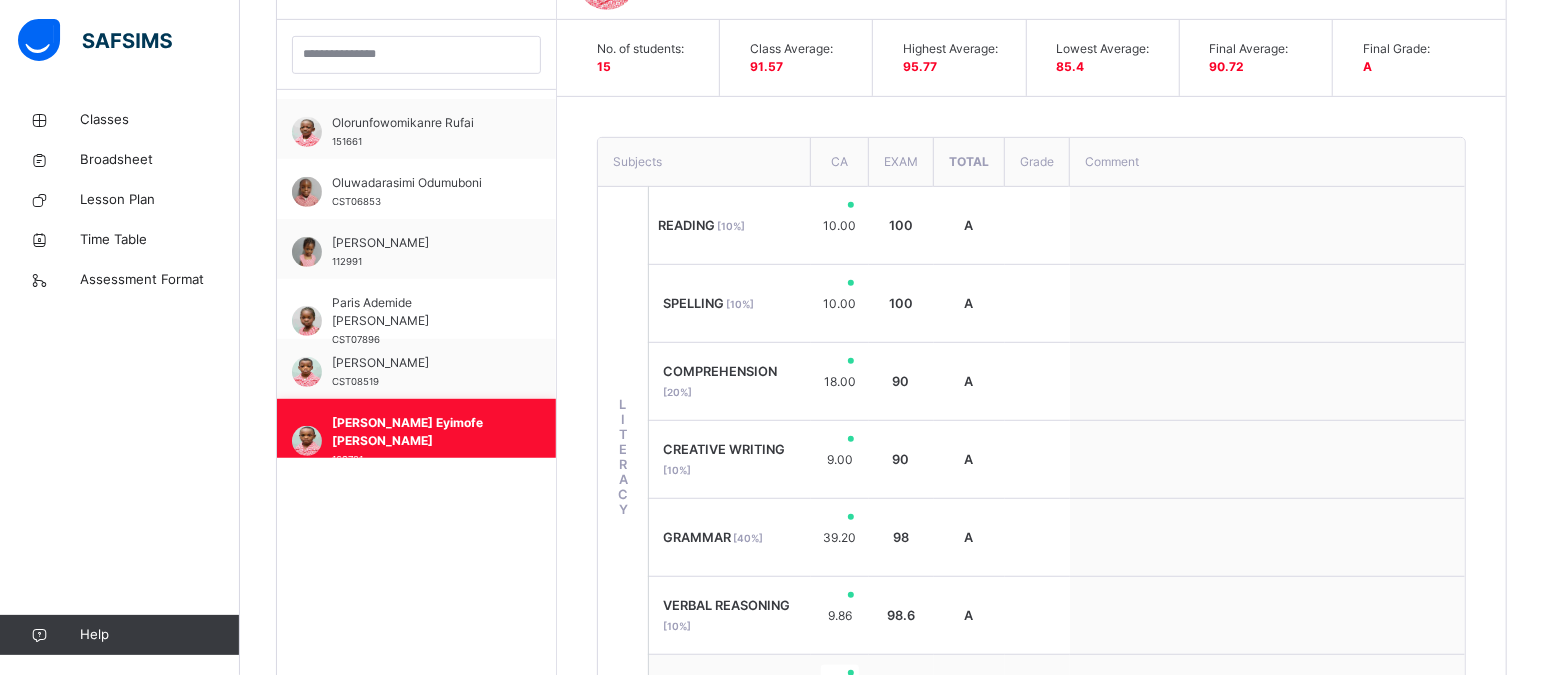 scroll, scrollTop: 787, scrollLeft: 0, axis: vertical 